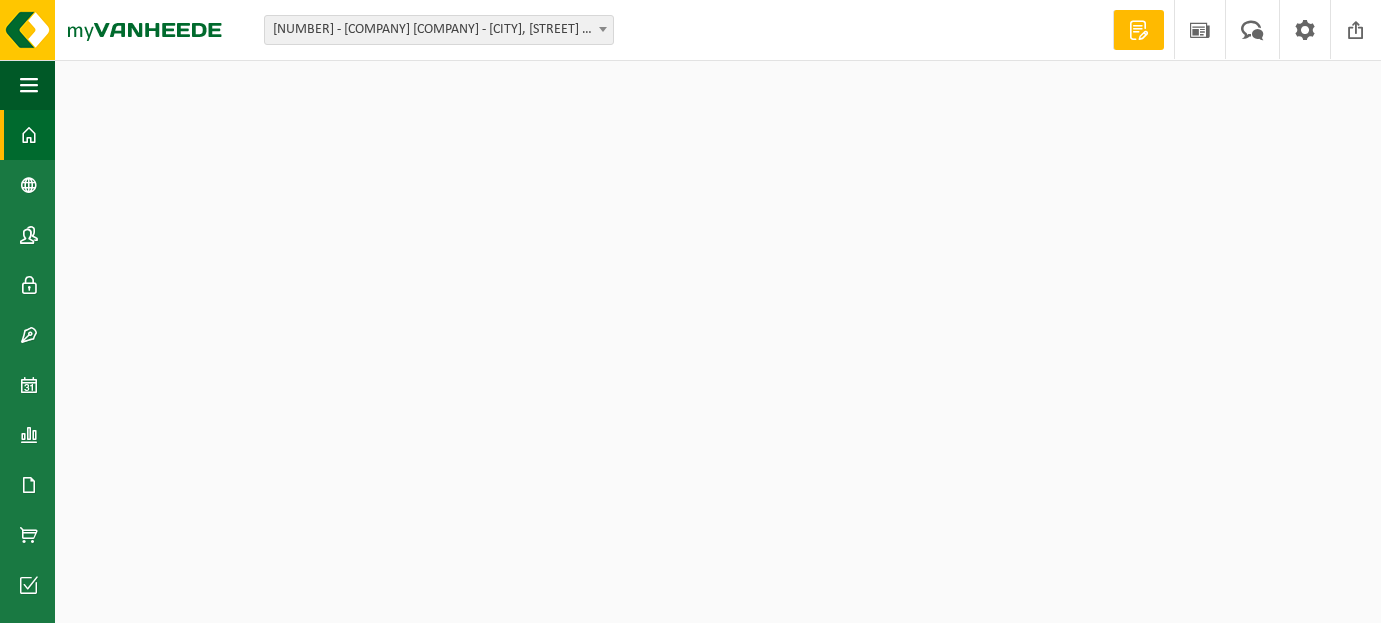 scroll, scrollTop: 0, scrollLeft: 0, axis: both 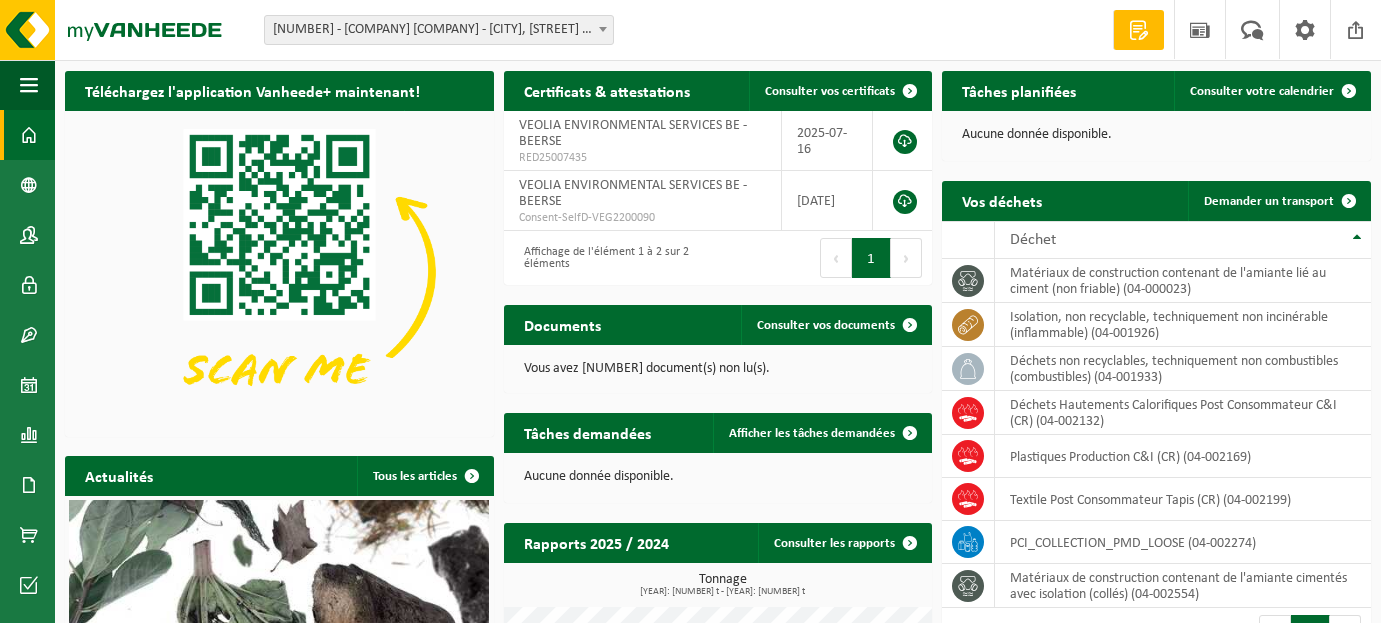 click at bounding box center [603, 29] 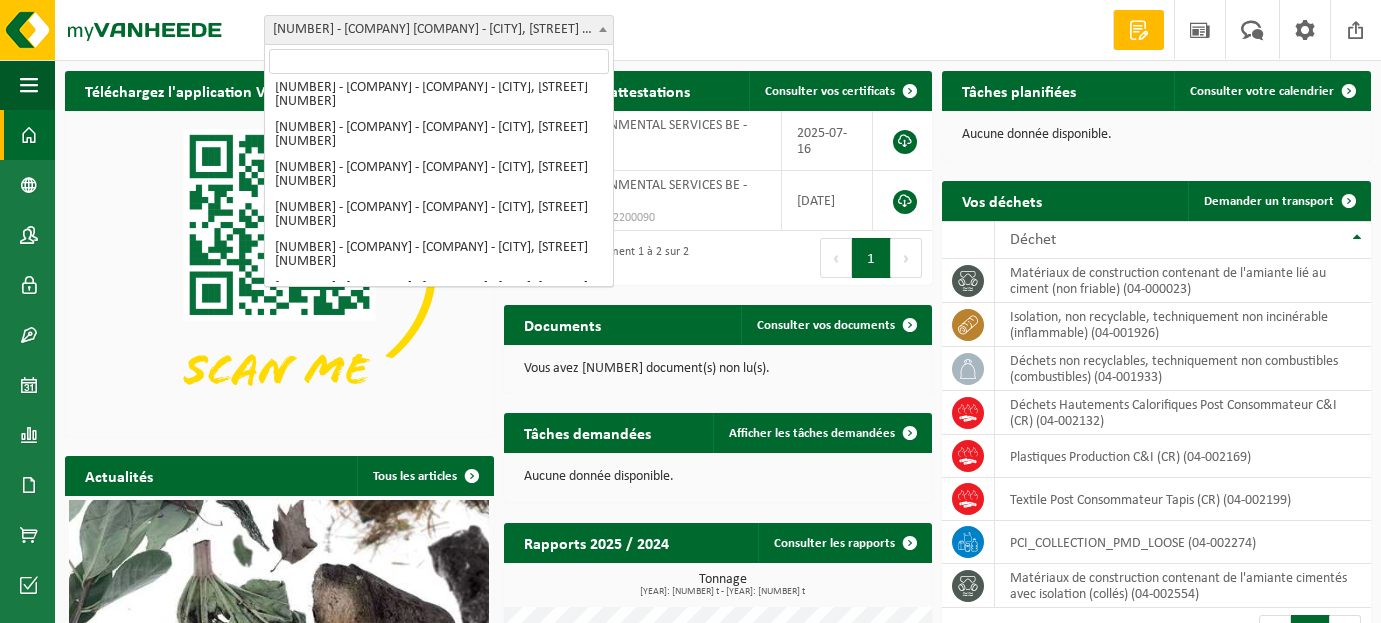 scroll, scrollTop: 1287, scrollLeft: 0, axis: vertical 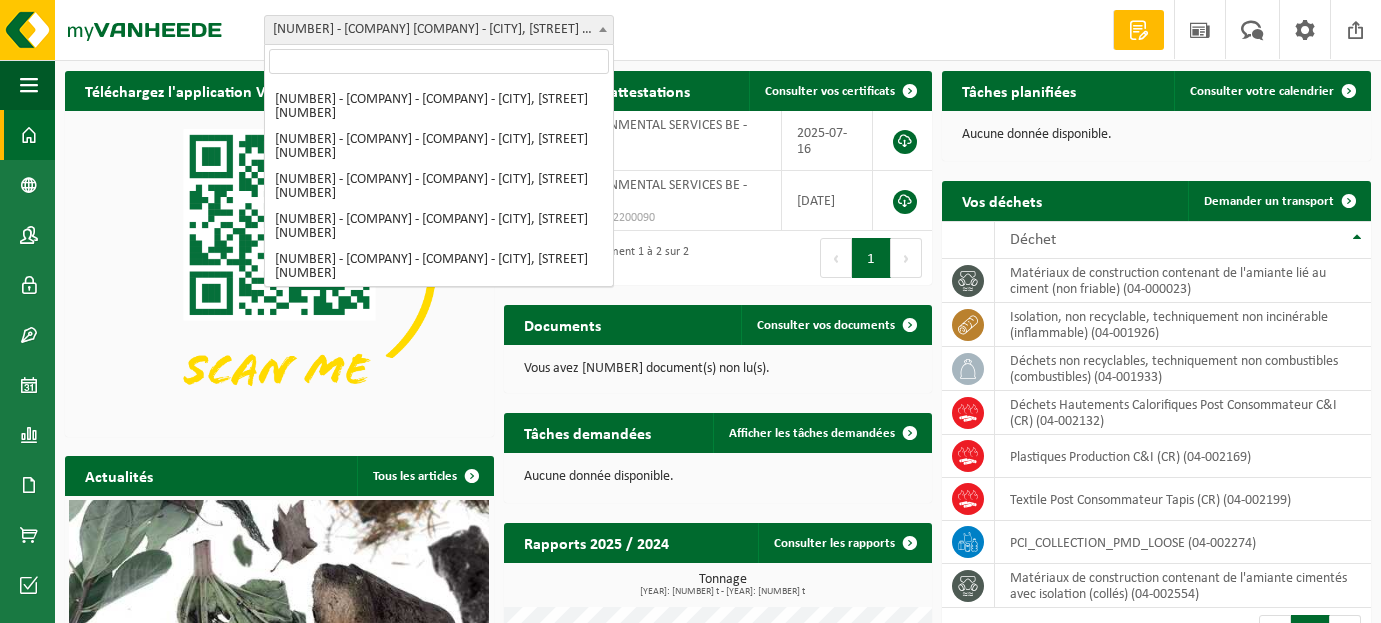 select on "95907" 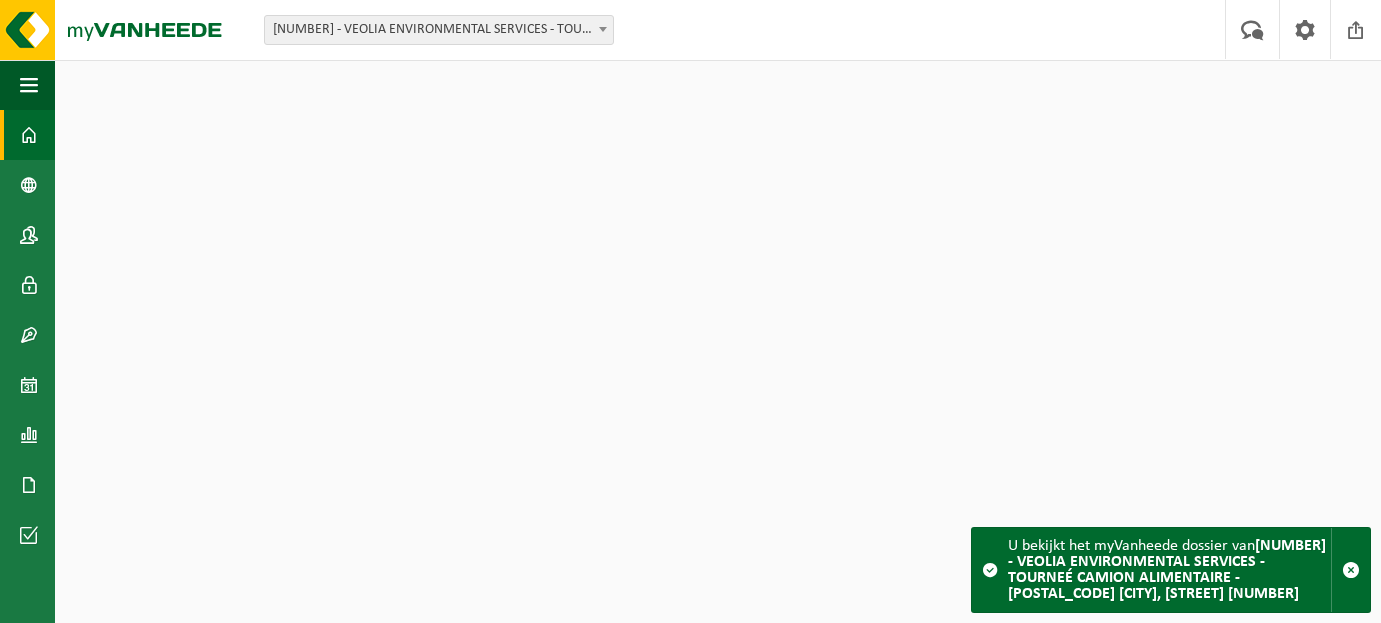 scroll, scrollTop: 0, scrollLeft: 0, axis: both 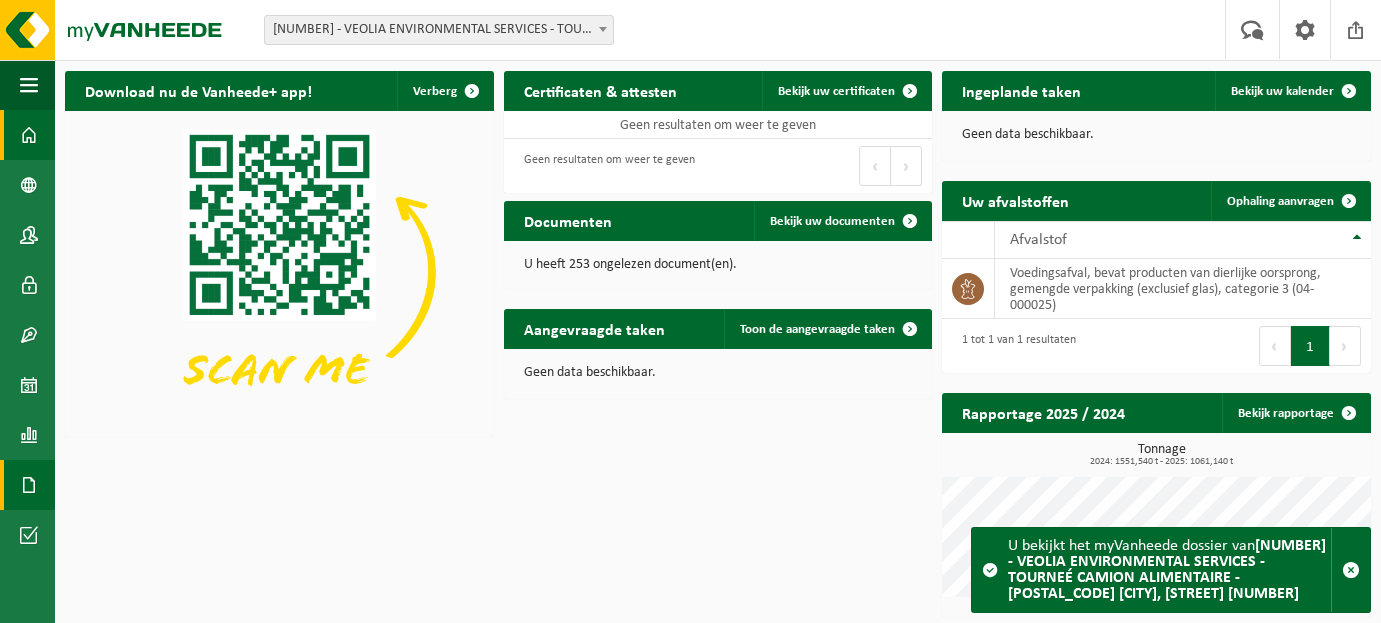 click at bounding box center (29, 485) 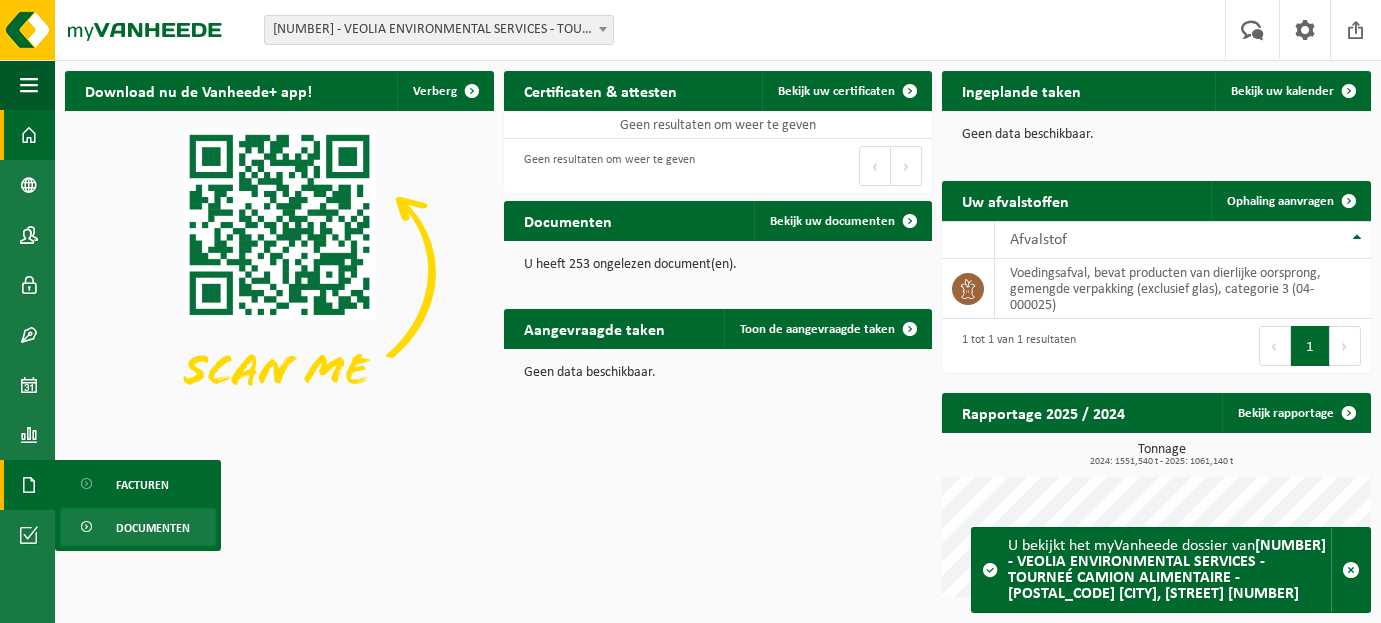 click on "Documenten" at bounding box center [153, 528] 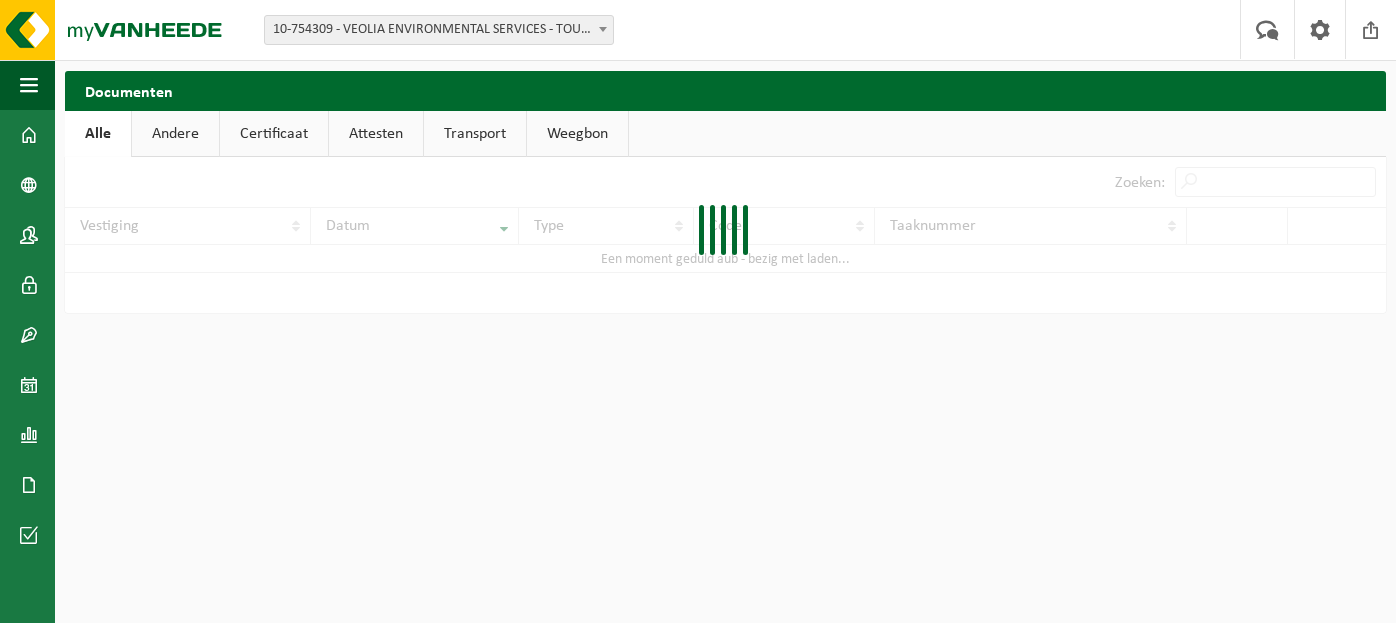 scroll, scrollTop: 0, scrollLeft: 0, axis: both 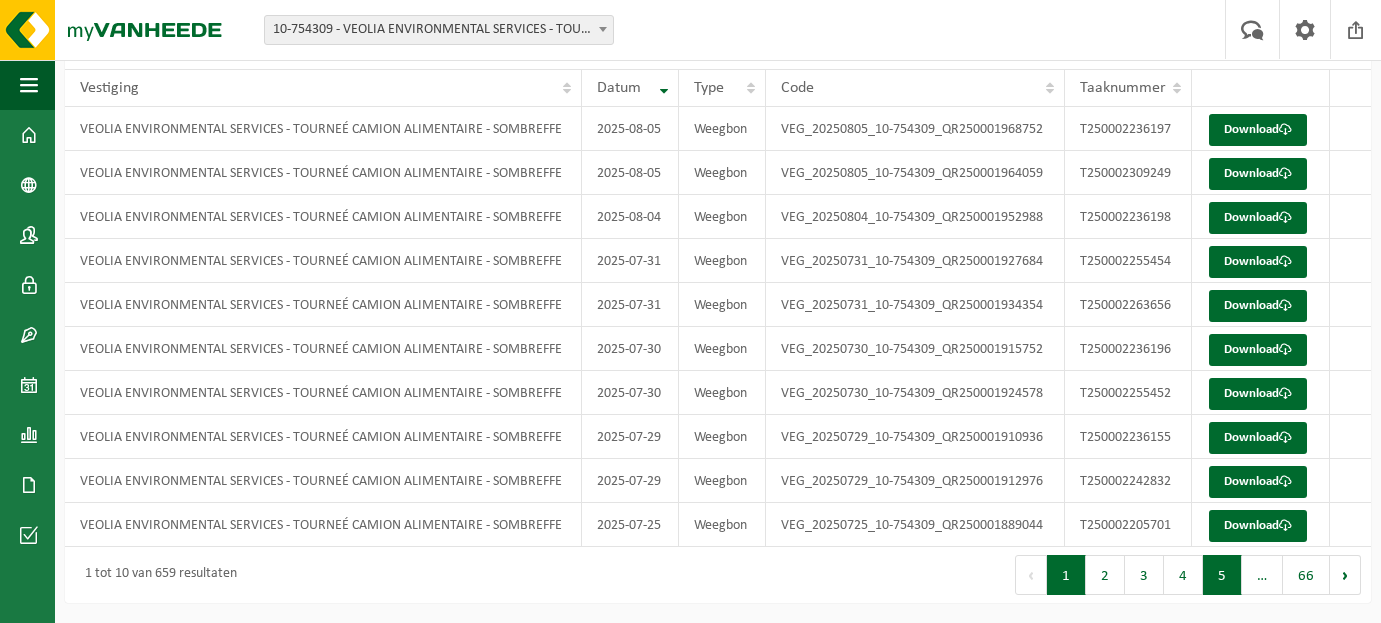 click on "5" at bounding box center (1222, 575) 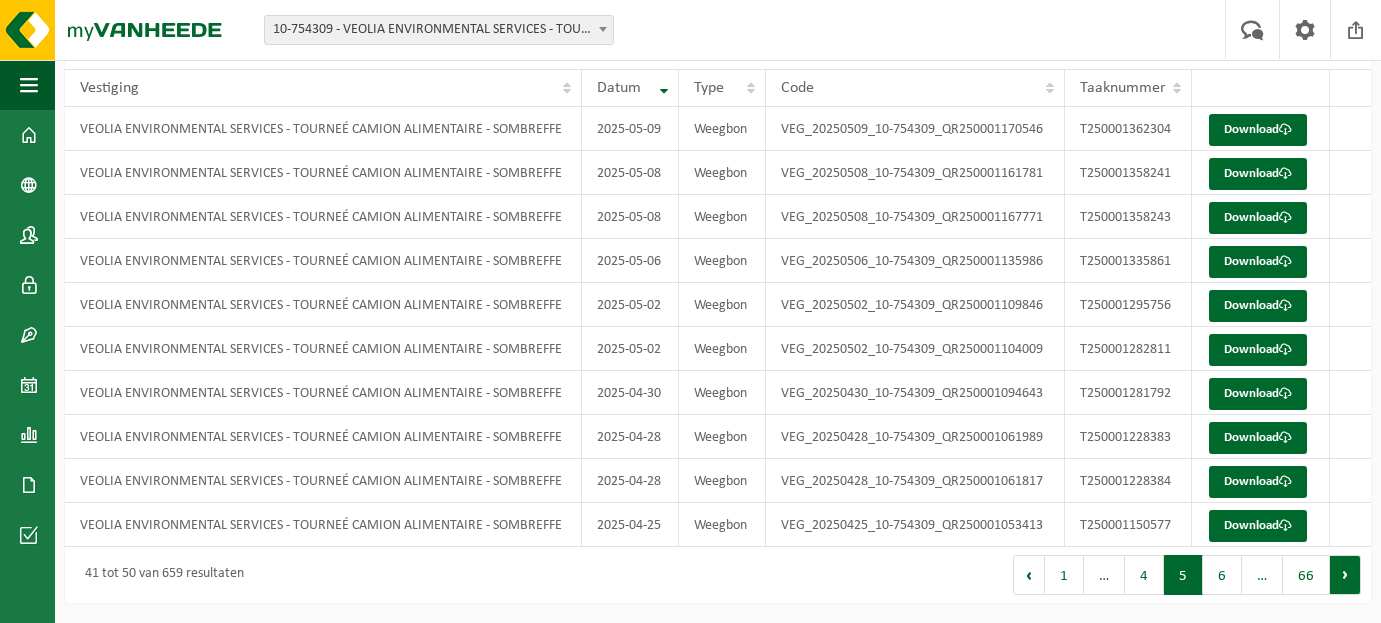 click on "Volgende" at bounding box center (1345, 575) 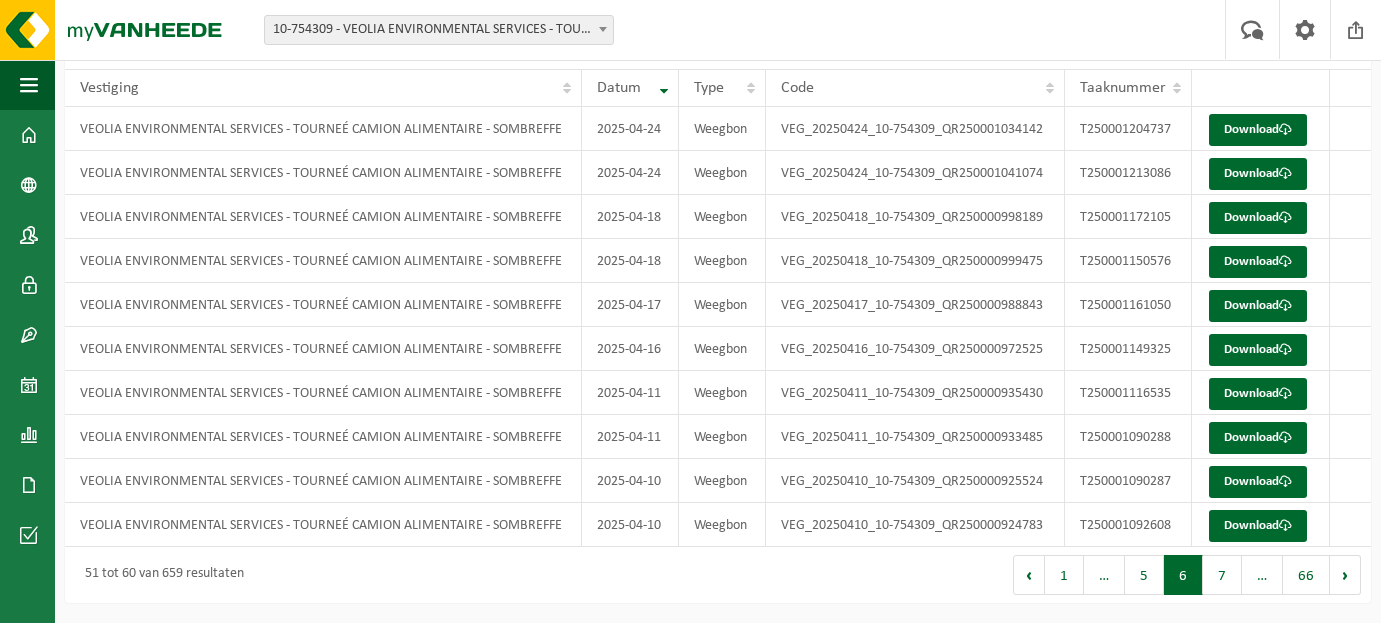 click on "Volgende" at bounding box center [1345, 575] 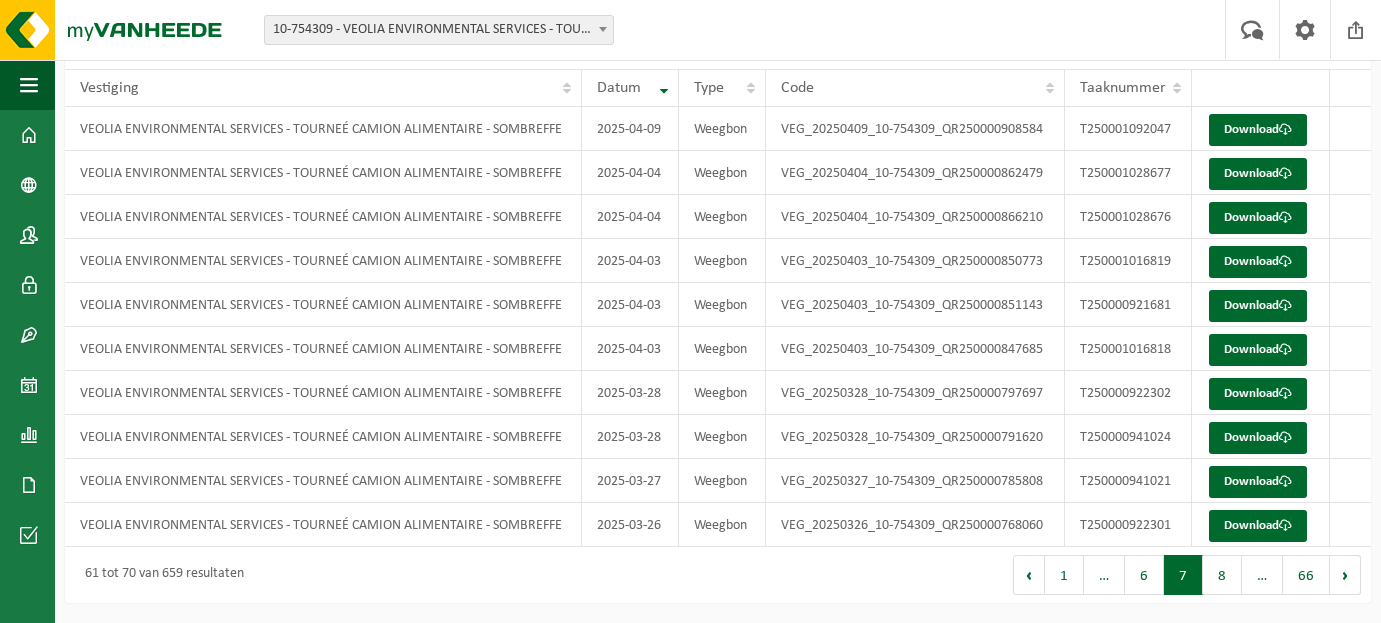 click on "Volgende" at bounding box center (1345, 575) 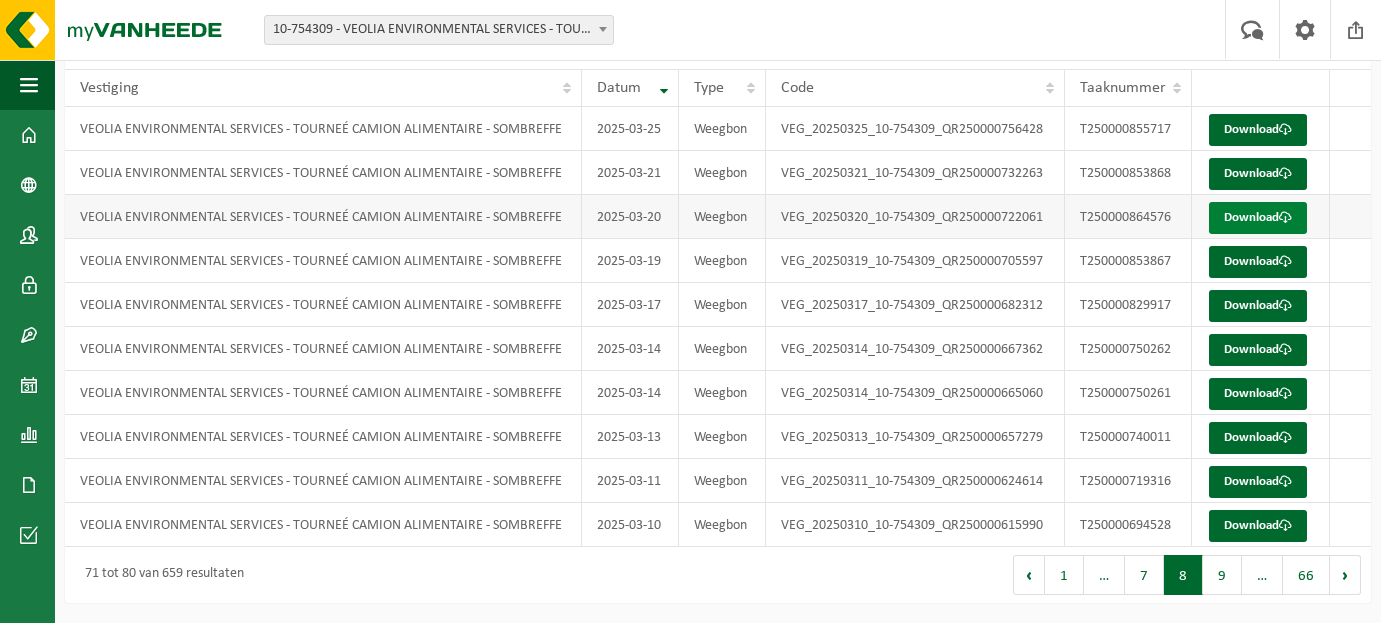 click on "Download" at bounding box center (1258, 218) 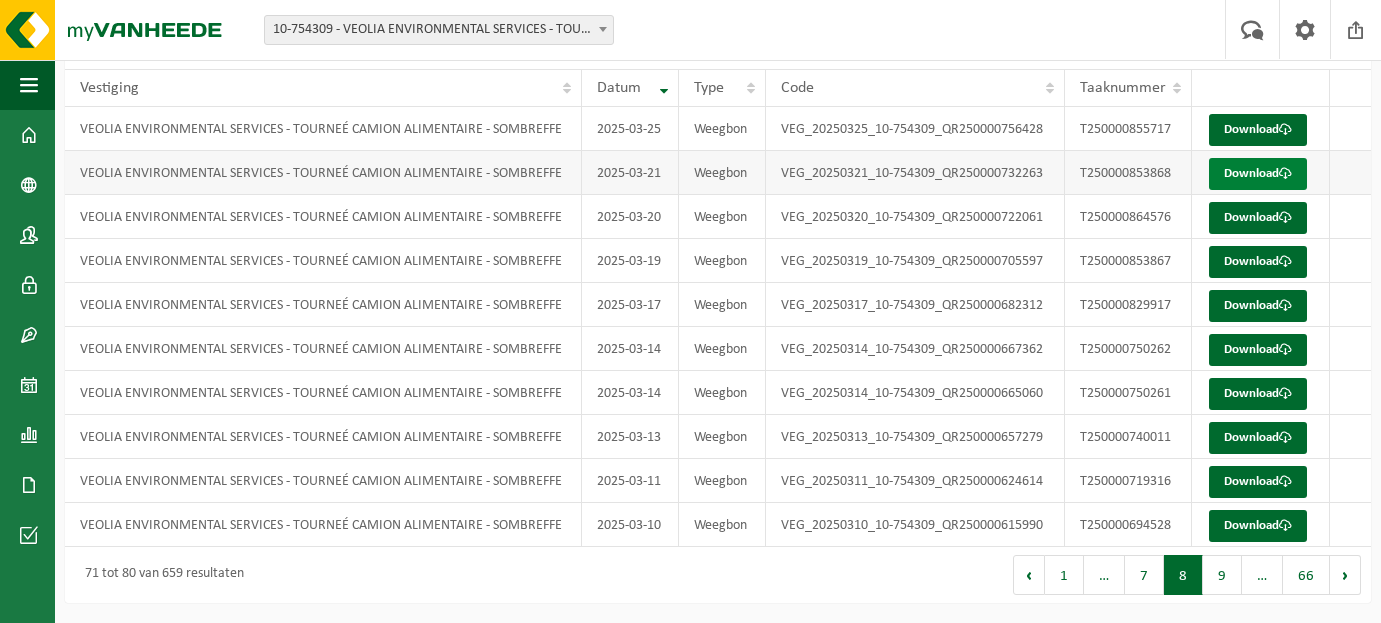 click on "Download" at bounding box center [1258, 174] 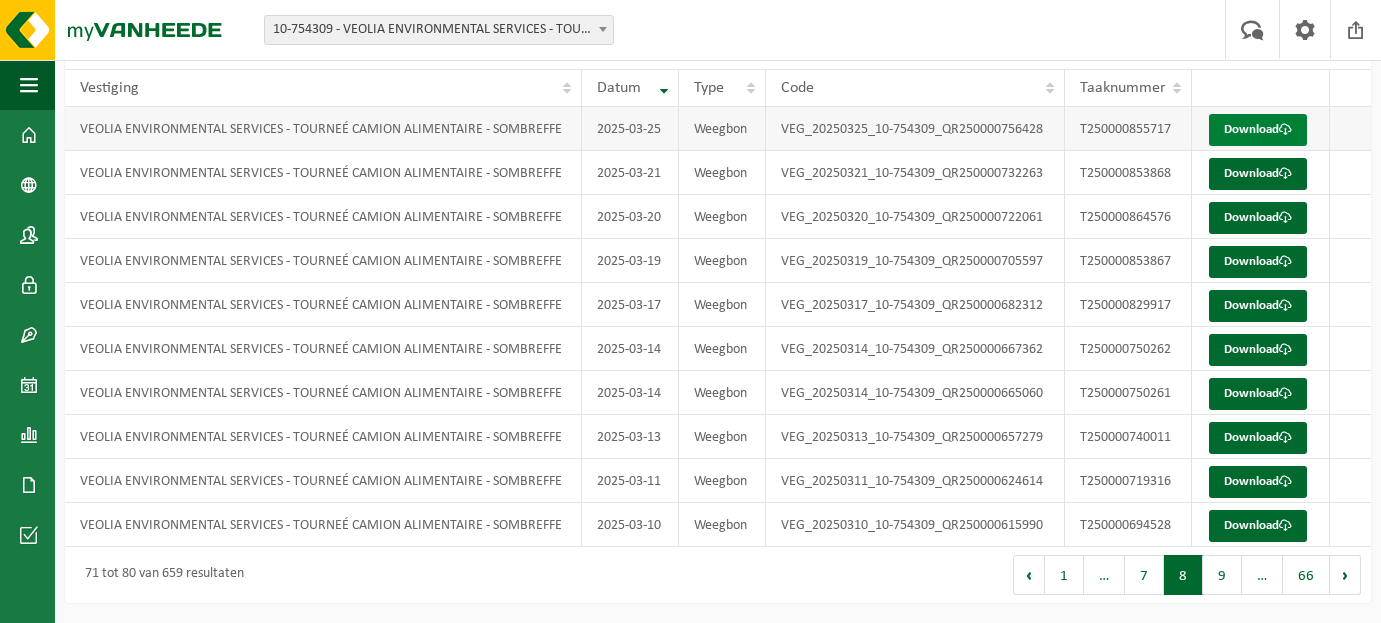click on "Download" at bounding box center [1258, 130] 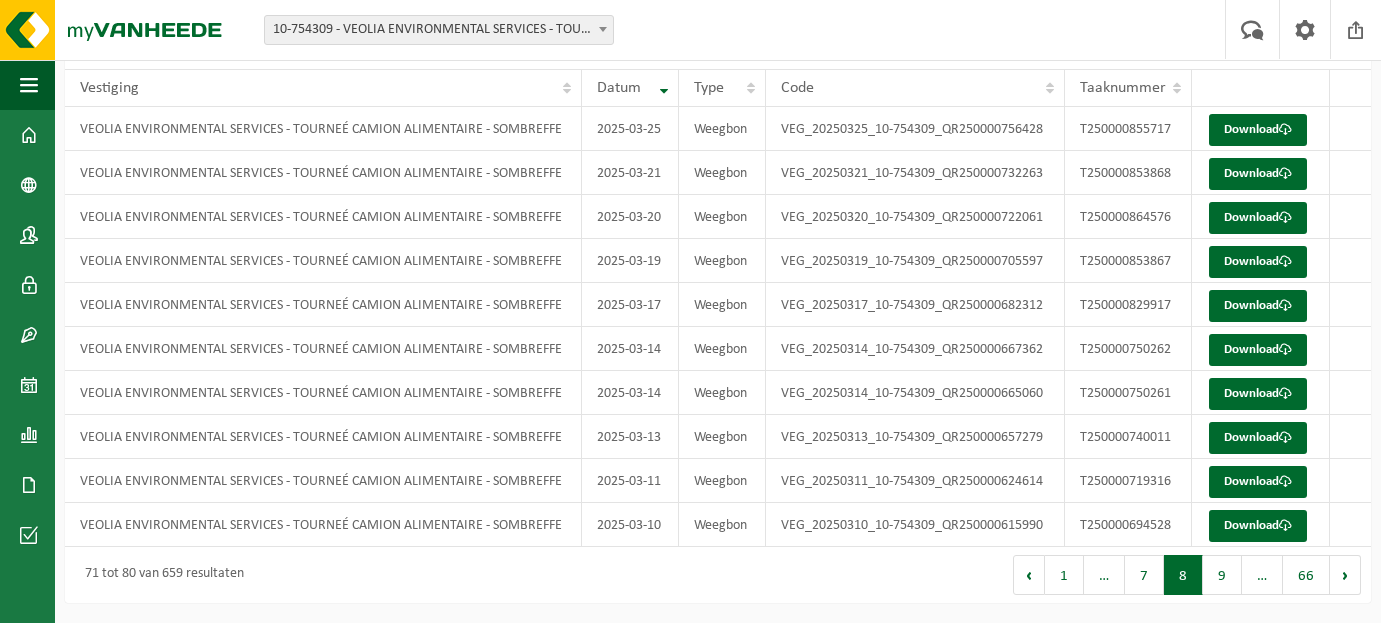 click at bounding box center (603, 29) 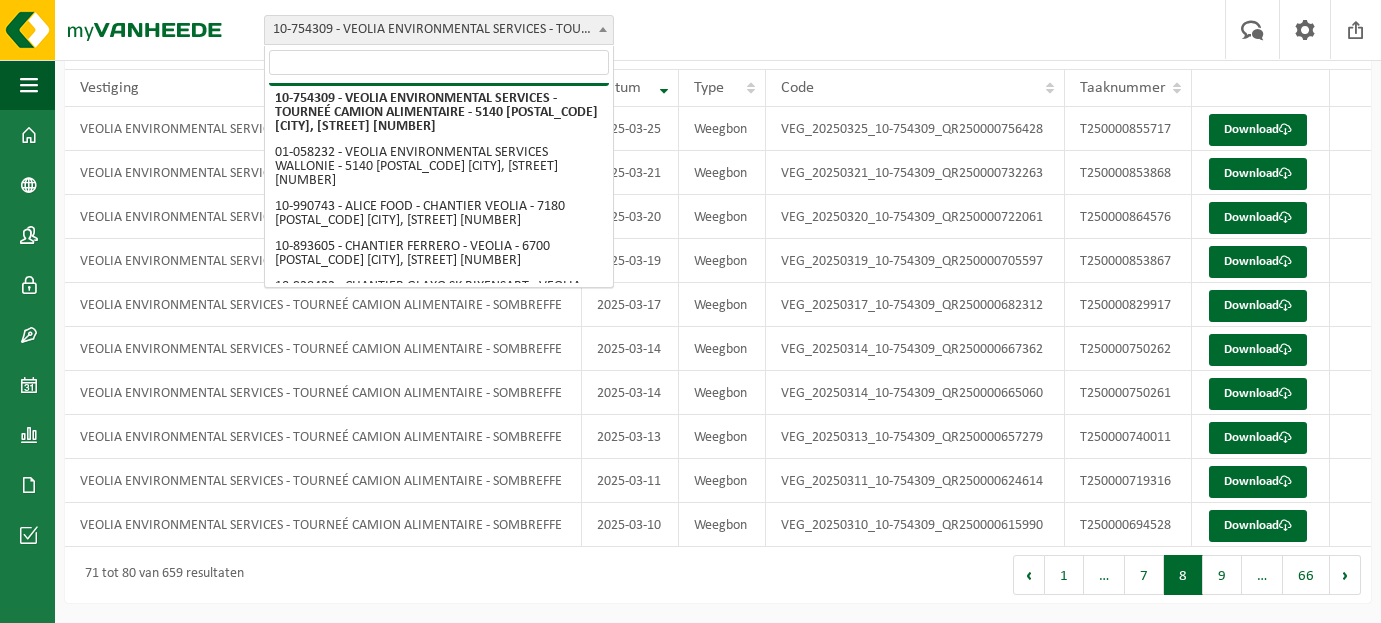 scroll, scrollTop: 1259, scrollLeft: 0, axis: vertical 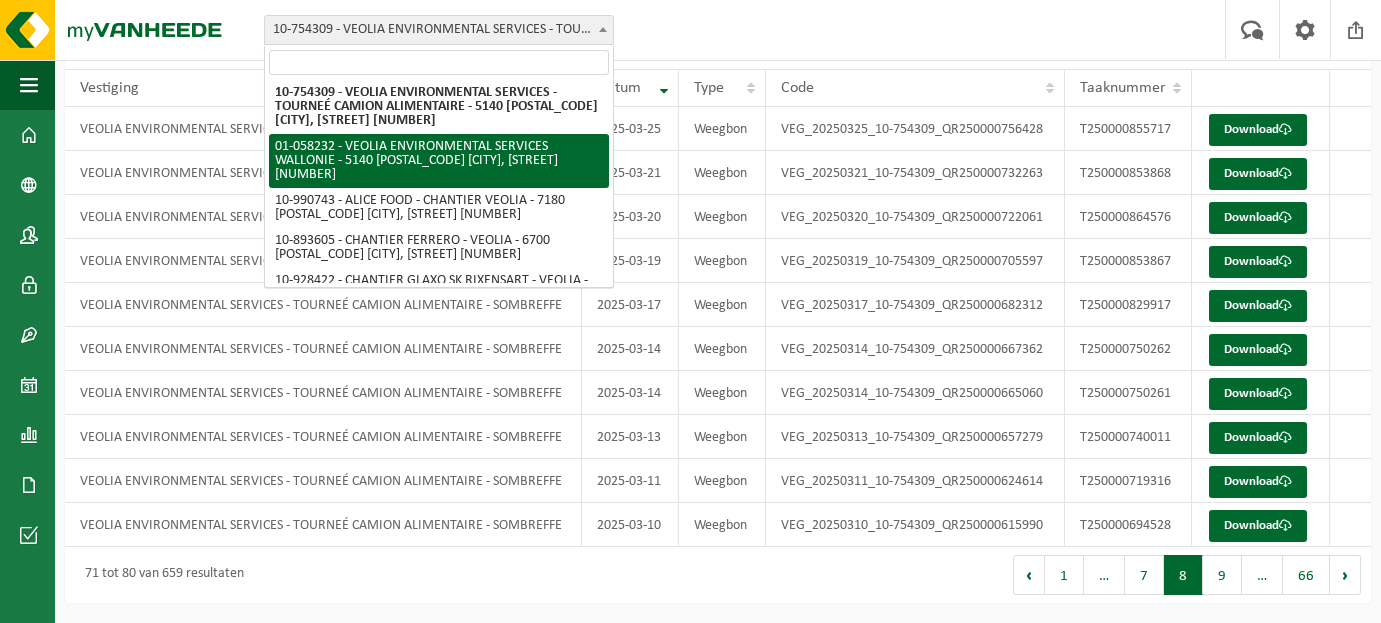 select on "361" 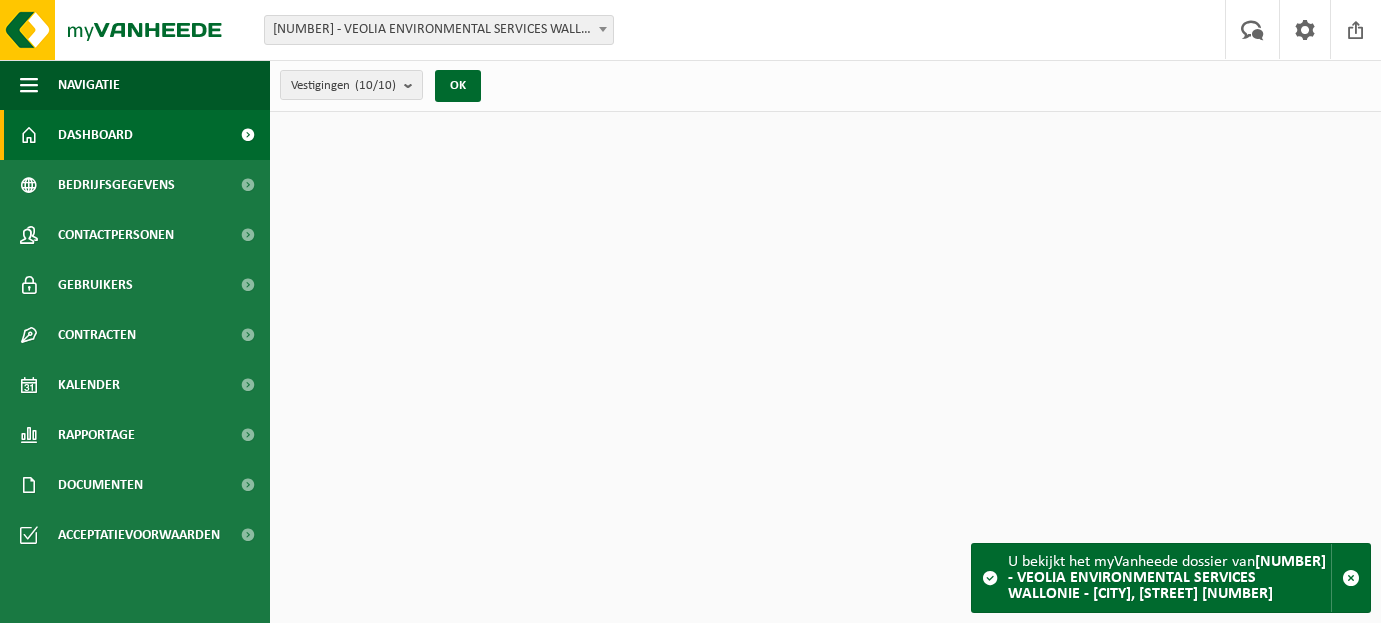 scroll, scrollTop: 0, scrollLeft: 0, axis: both 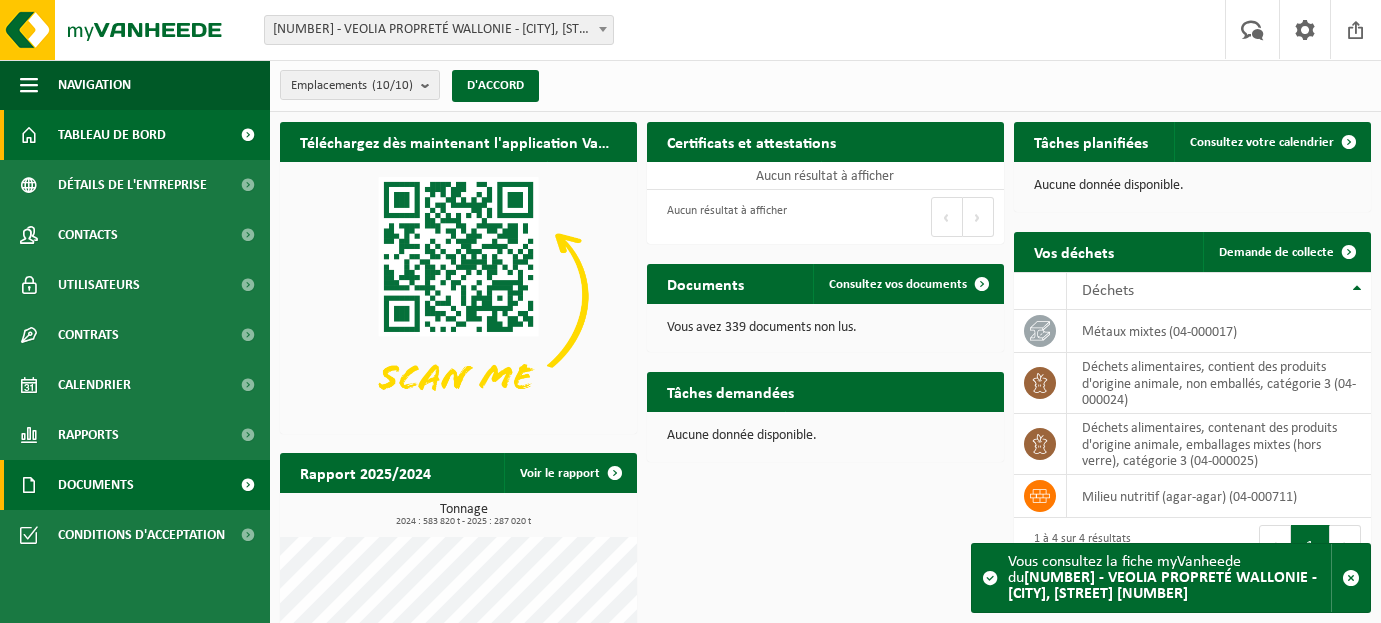 click on "Documents" at bounding box center (96, 485) 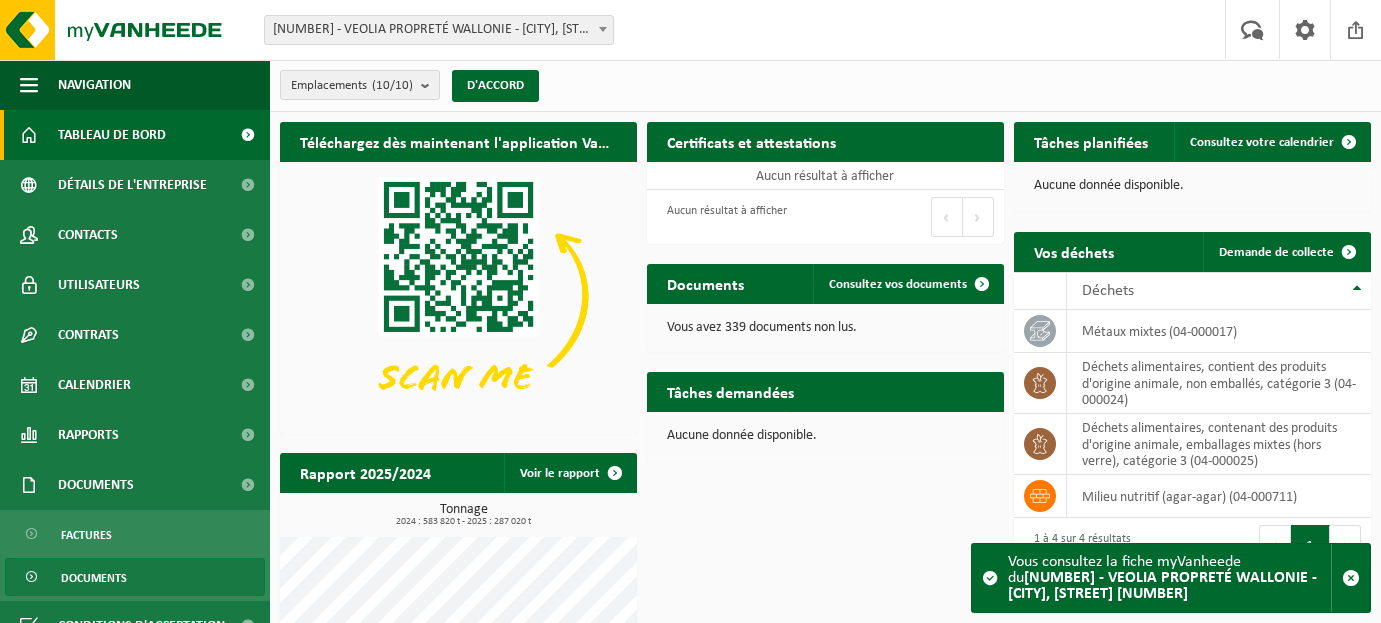 click on "Documents" at bounding box center [94, 579] 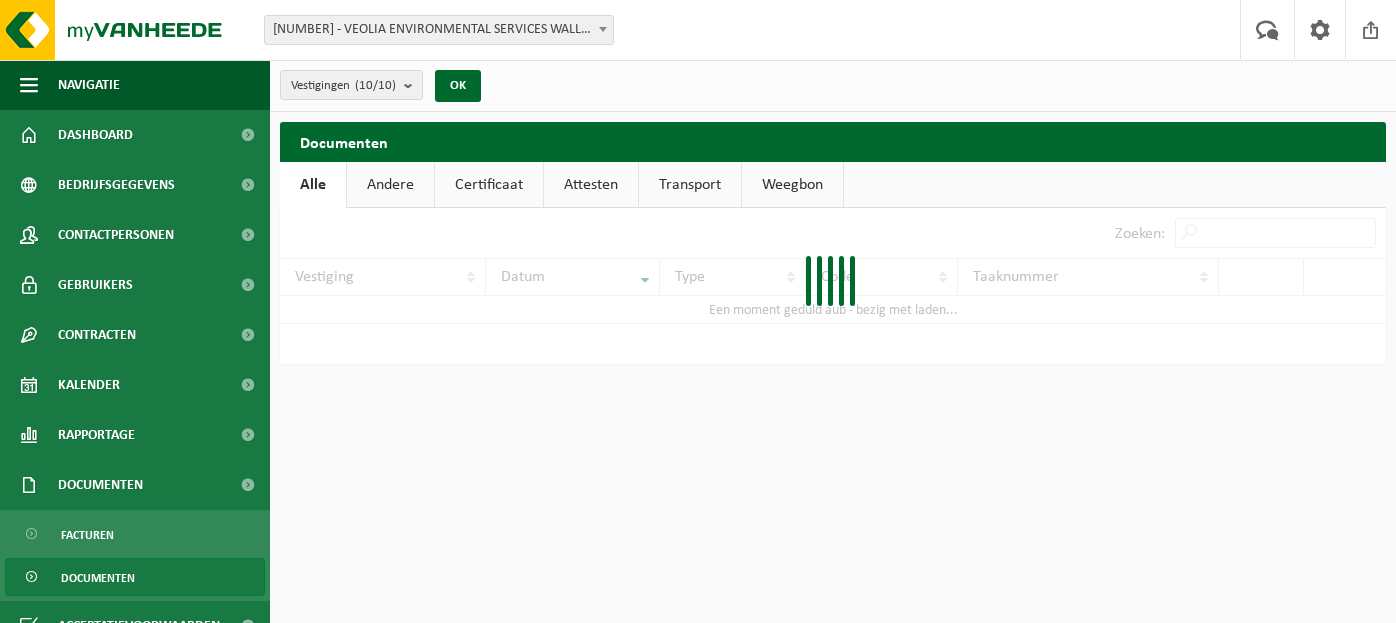 scroll, scrollTop: 0, scrollLeft: 0, axis: both 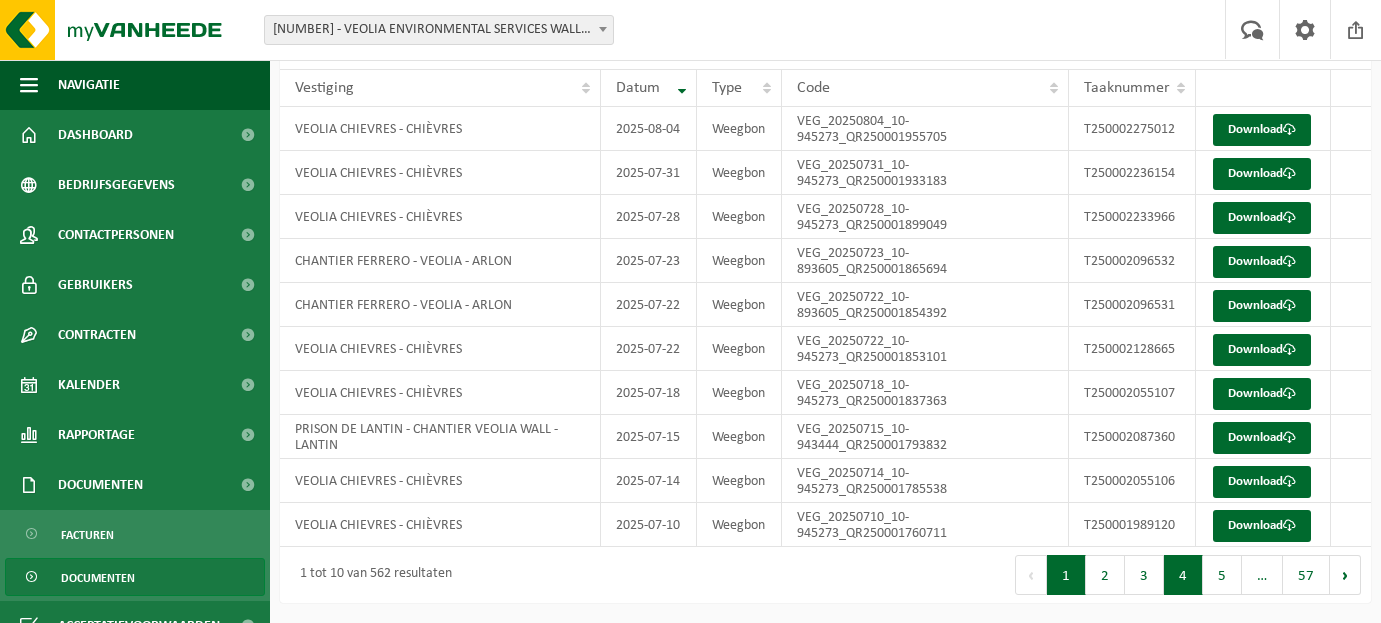 click on "4" at bounding box center [1183, 575] 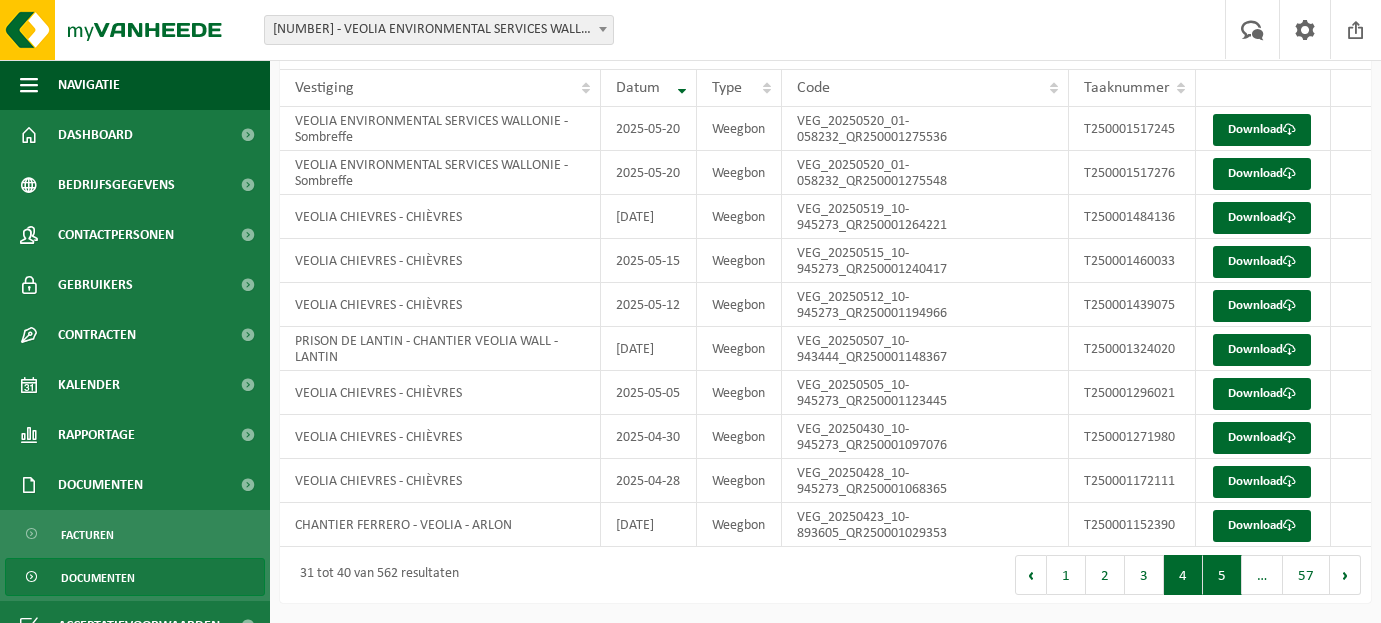 click on "5" at bounding box center [1222, 575] 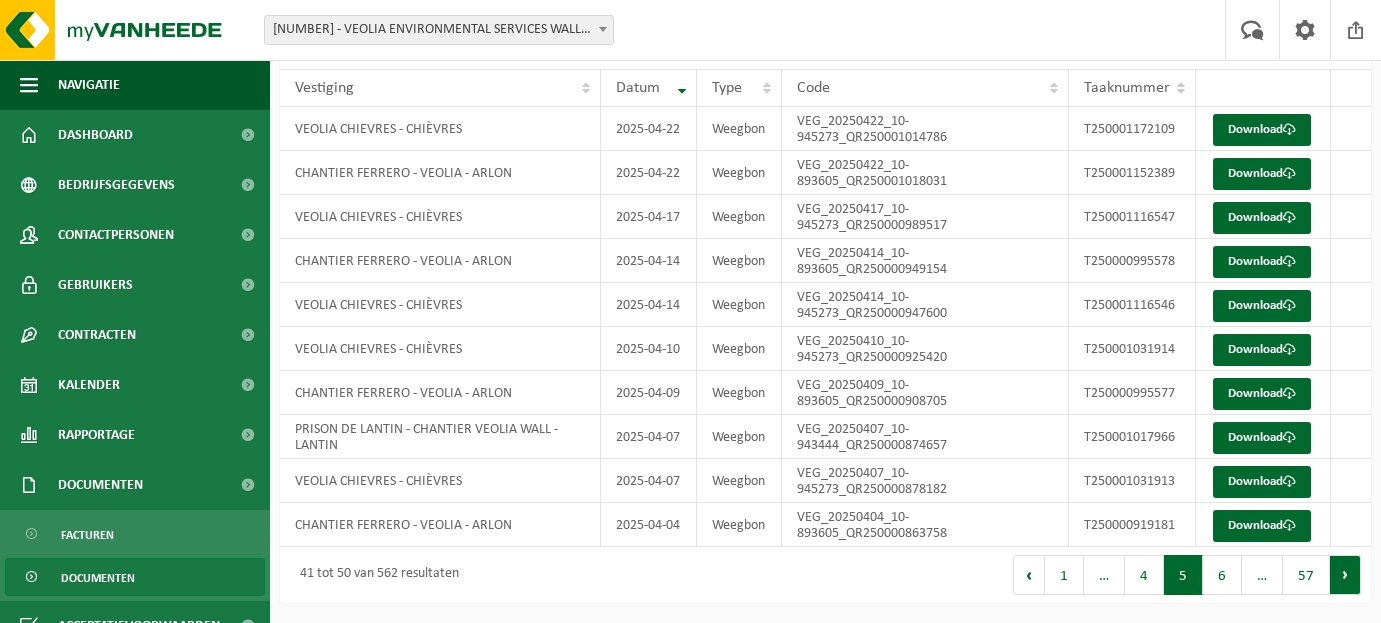 click on "Volgende" at bounding box center (1345, 575) 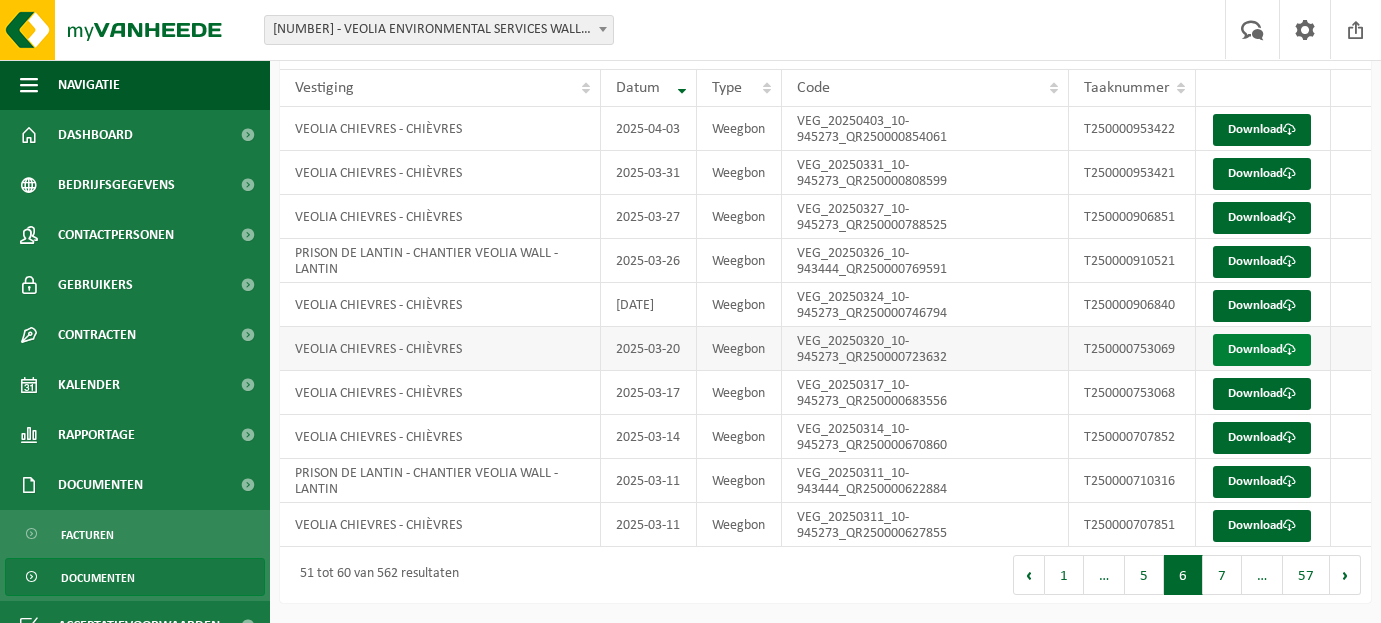 click on "Download" at bounding box center [1262, 350] 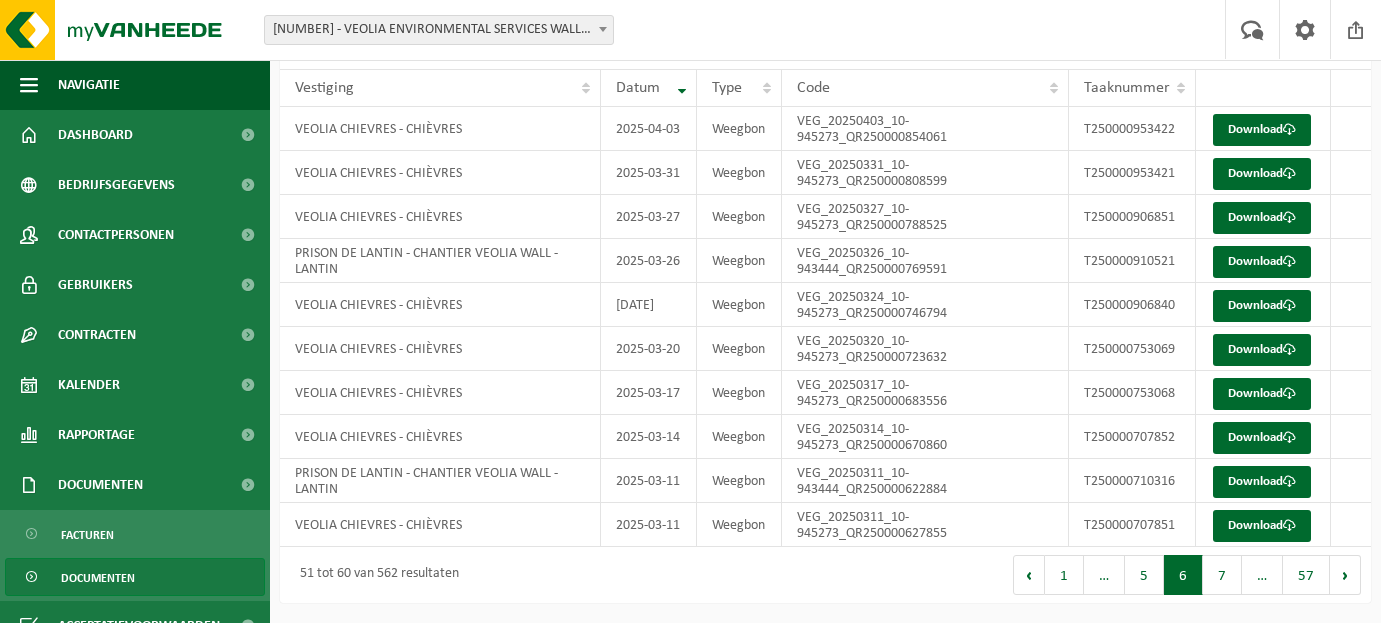 click at bounding box center [603, 29] 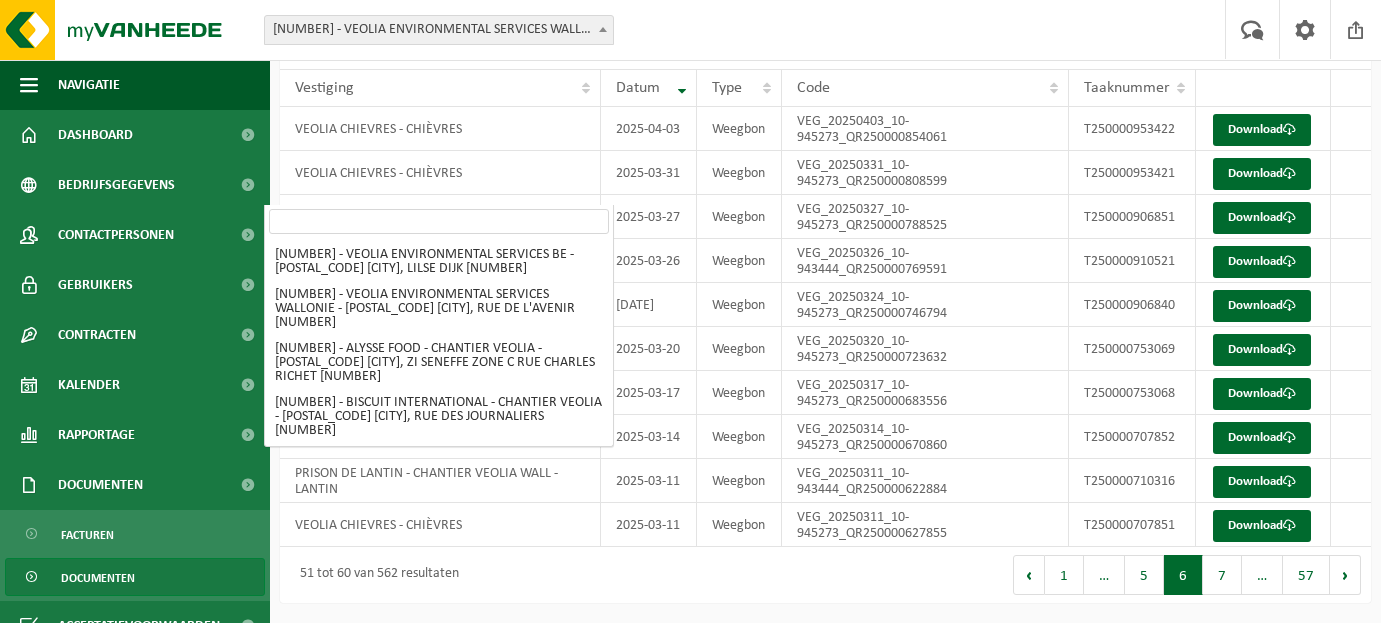 scroll, scrollTop: 1244, scrollLeft: 0, axis: vertical 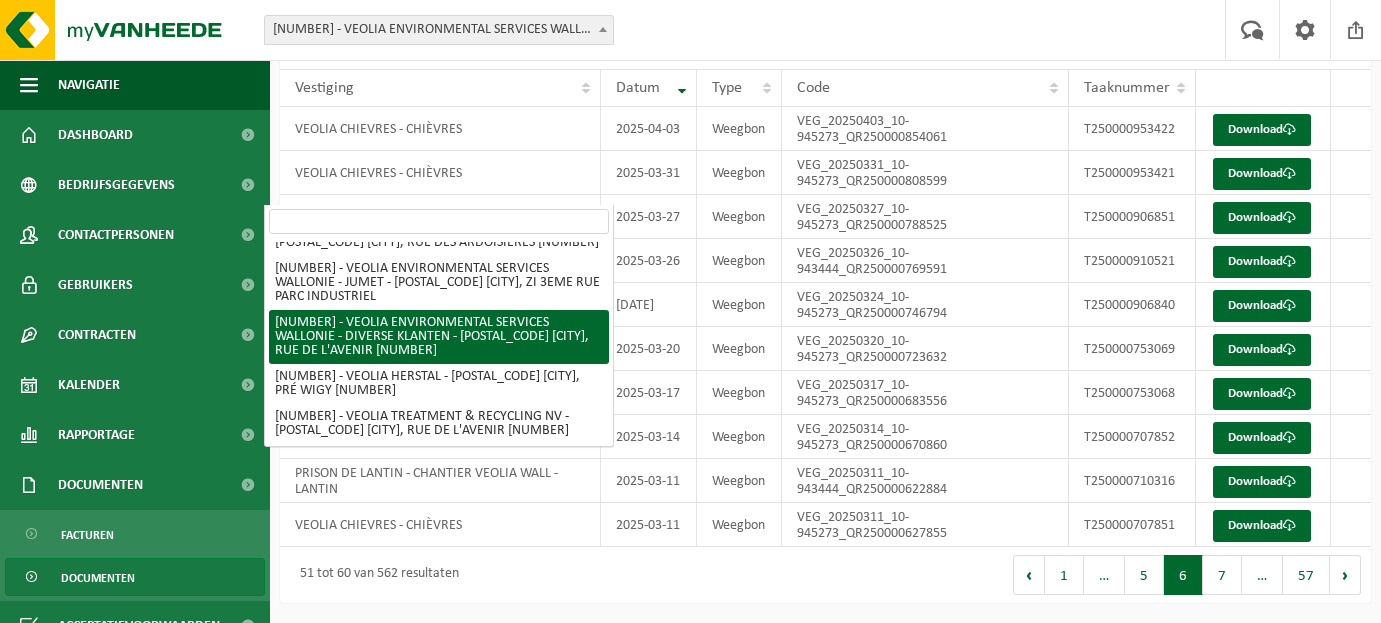 select on "37628" 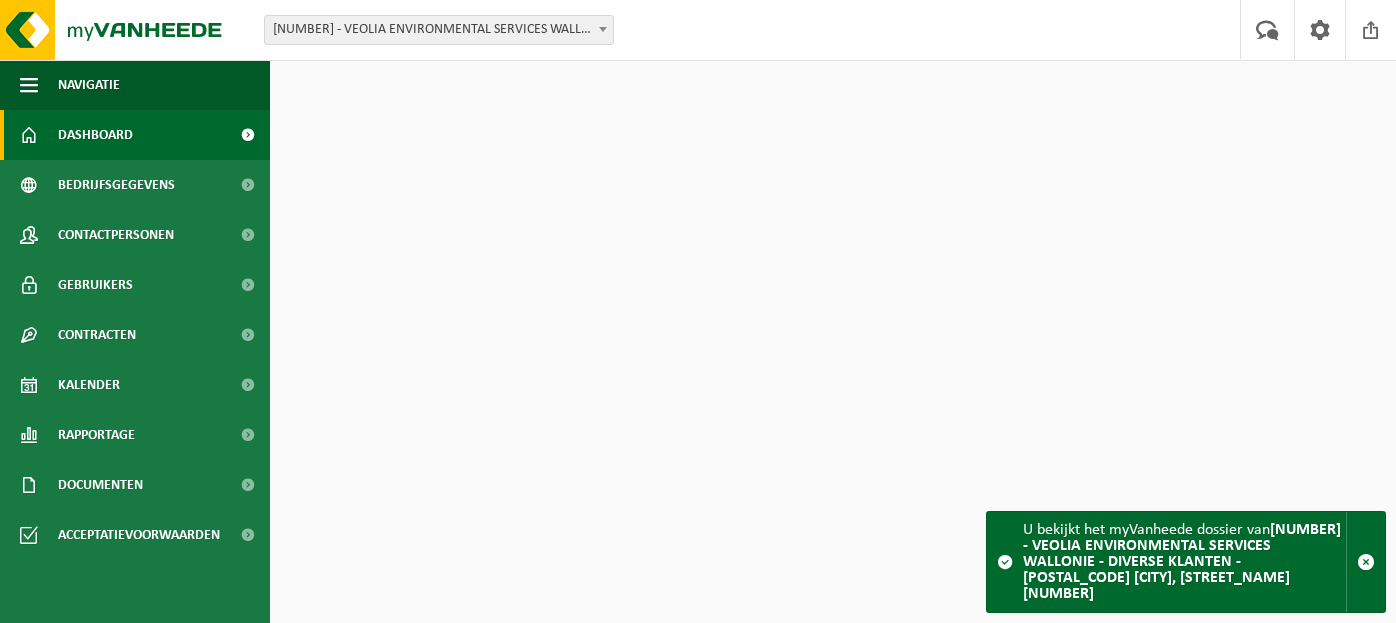 scroll, scrollTop: 0, scrollLeft: 0, axis: both 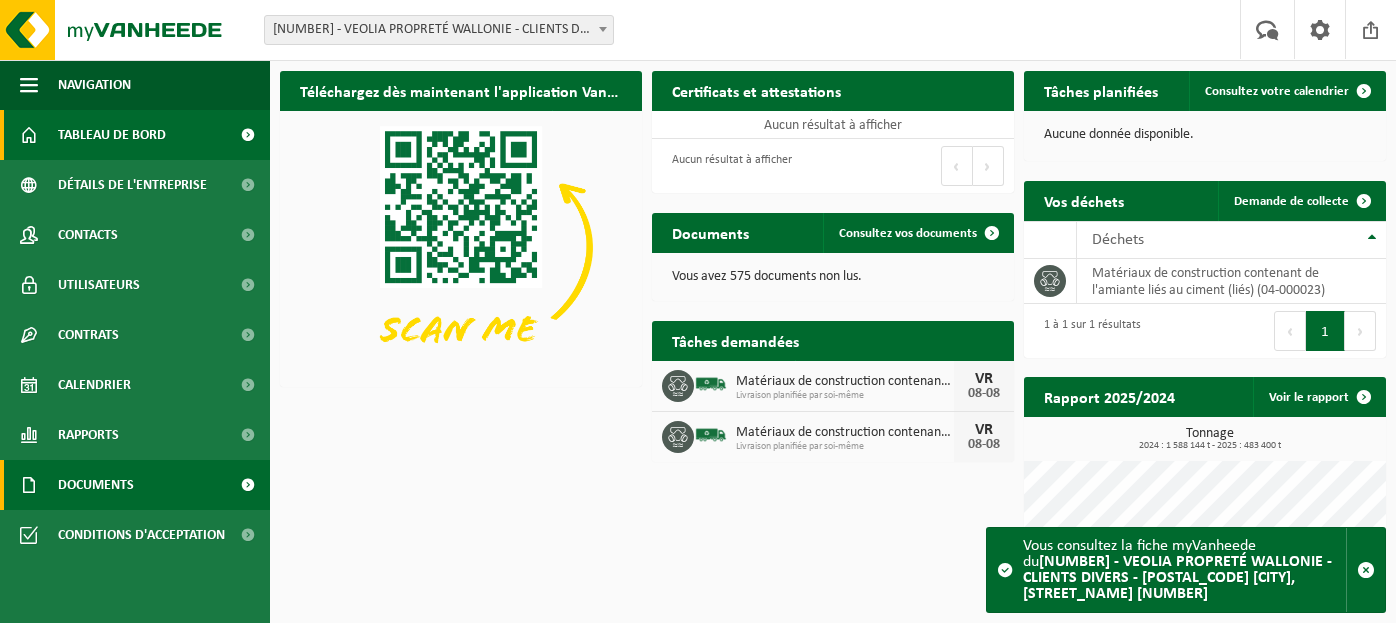 click on "Documents" at bounding box center (96, 485) 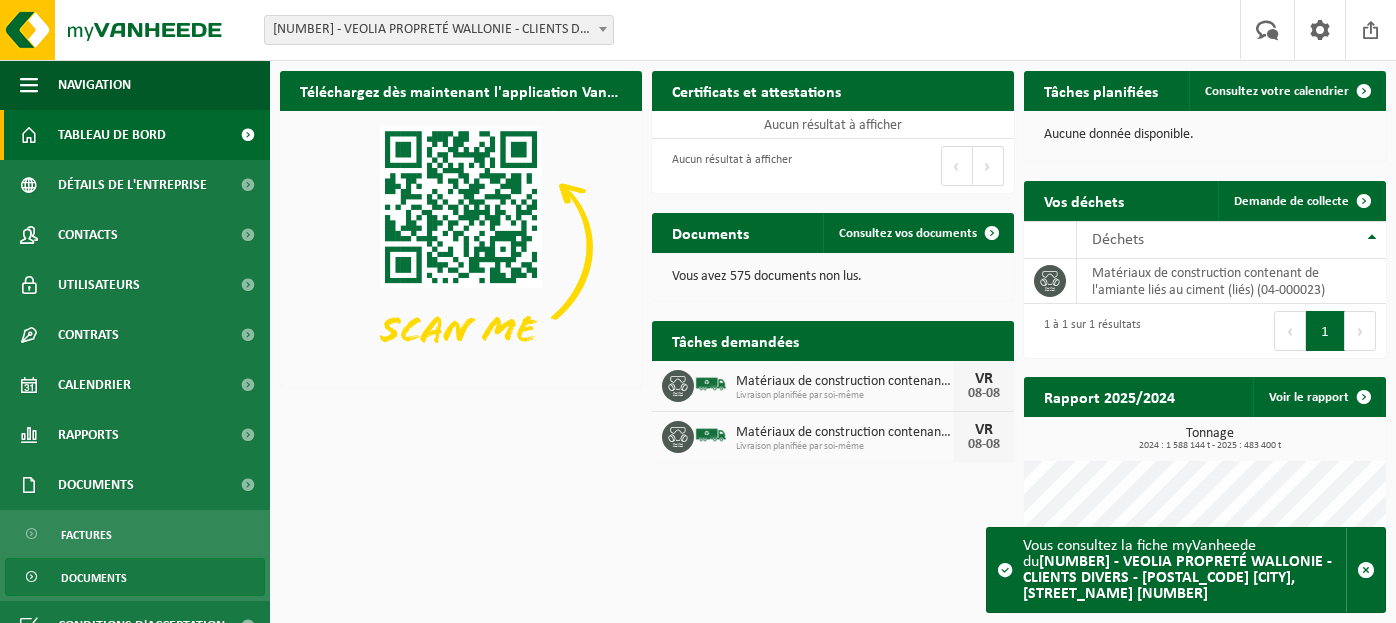 click on "Documents" at bounding box center (94, 578) 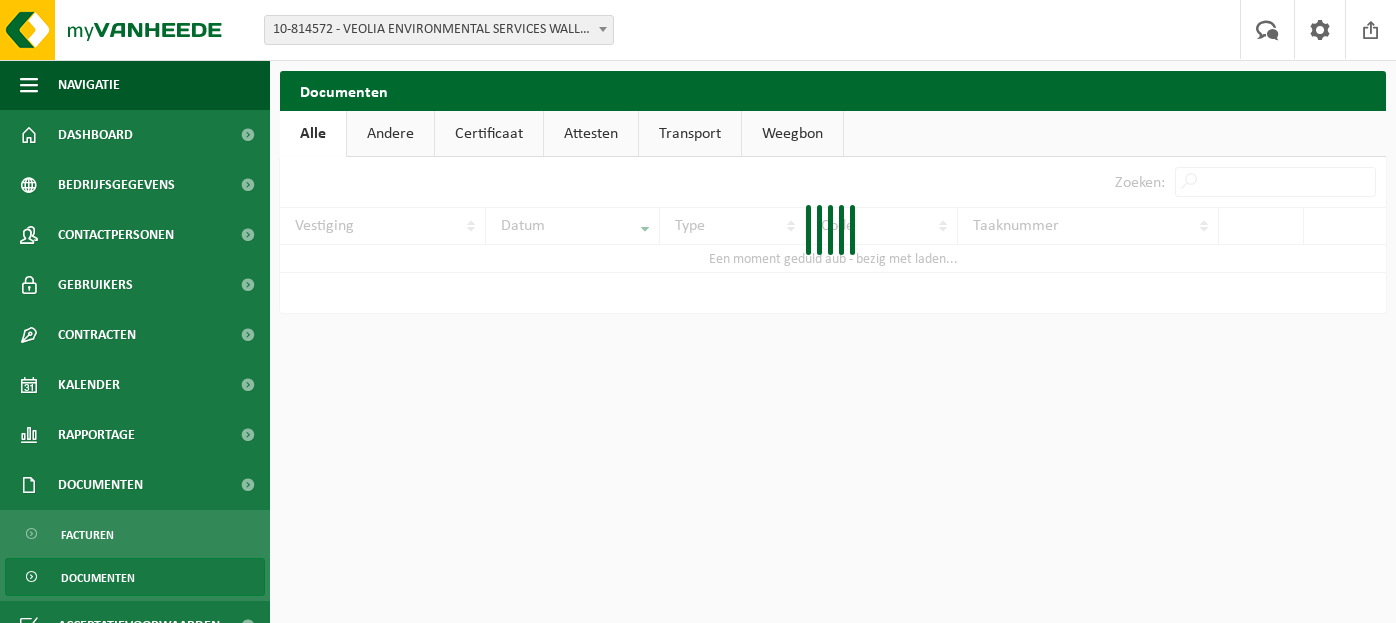 scroll, scrollTop: 0, scrollLeft: 0, axis: both 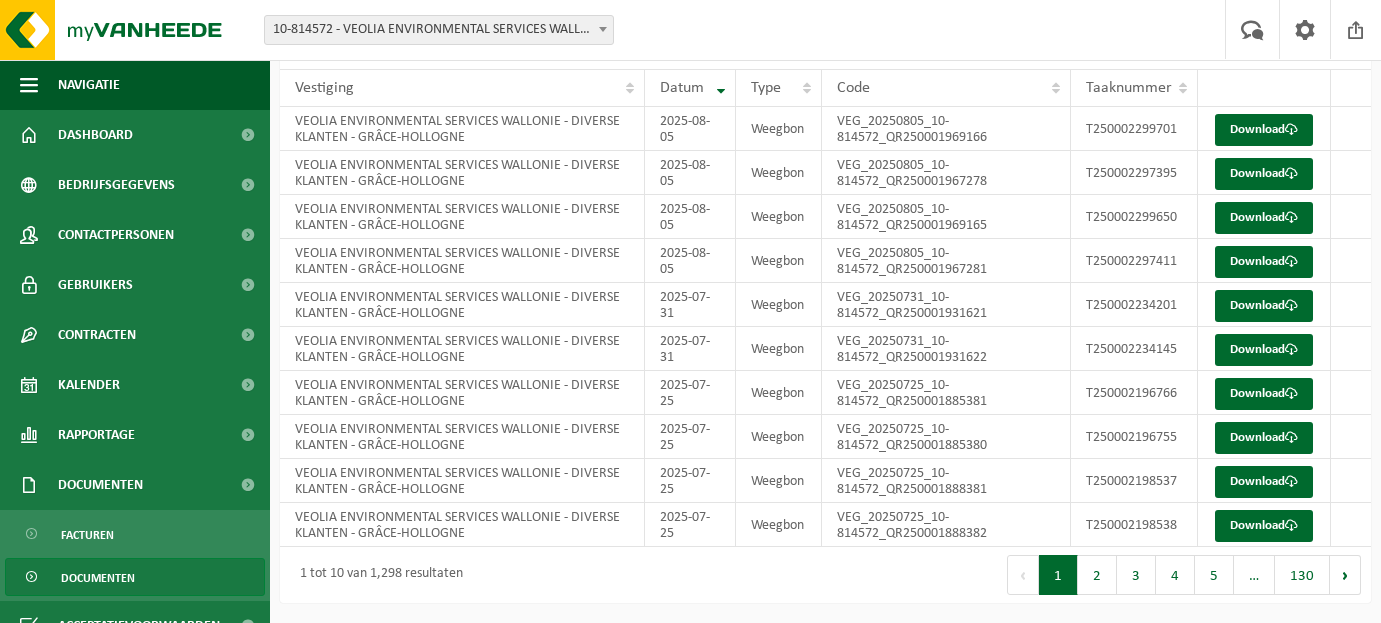 click on "5" at bounding box center [1214, 575] 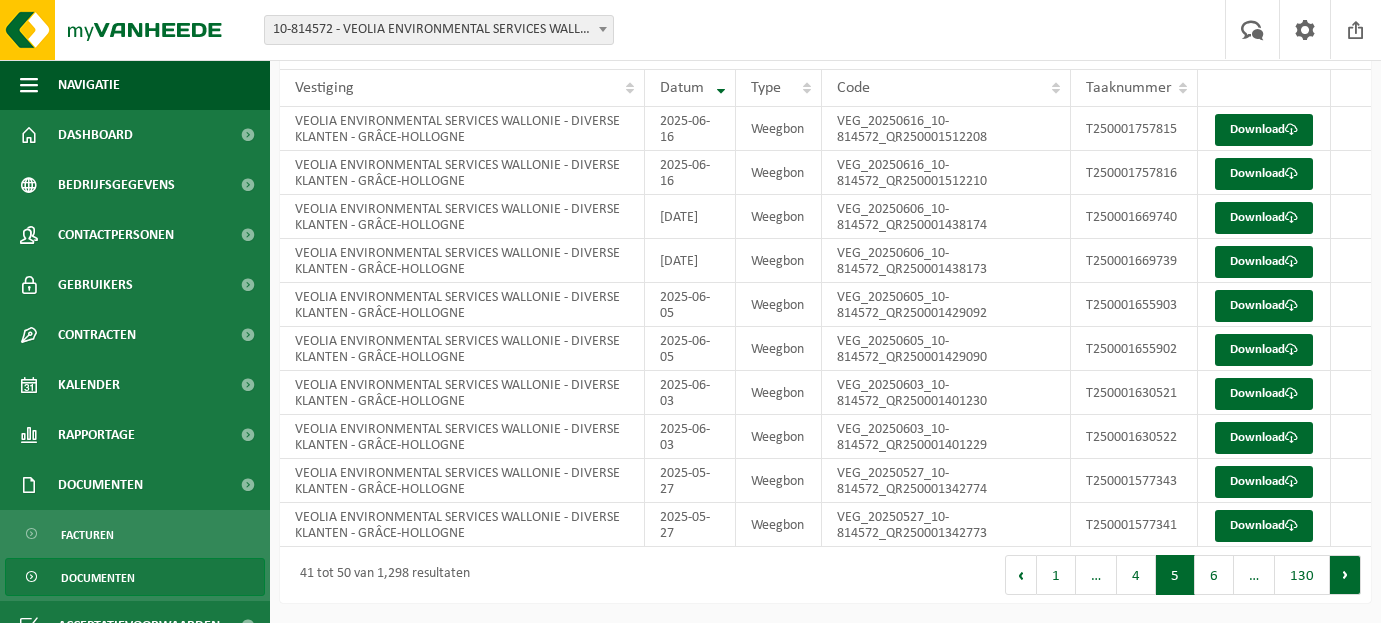 click on "Volgende" at bounding box center (1345, 575) 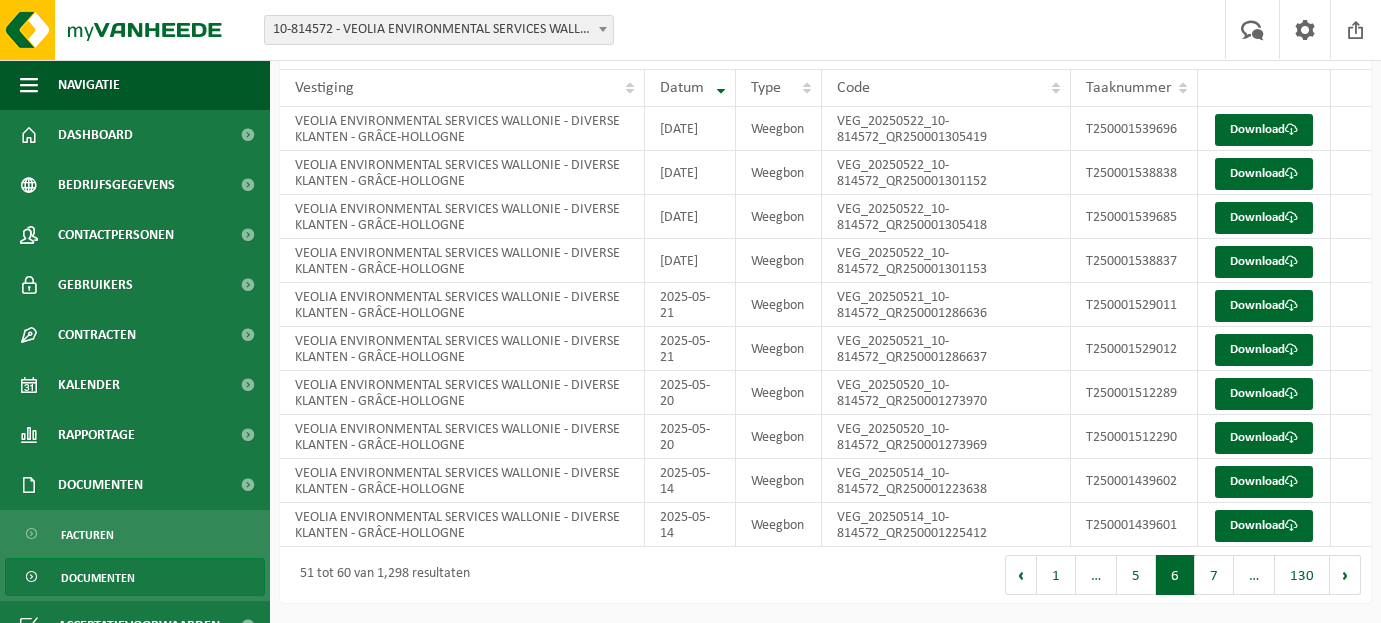click on "Volgende" at bounding box center [1345, 575] 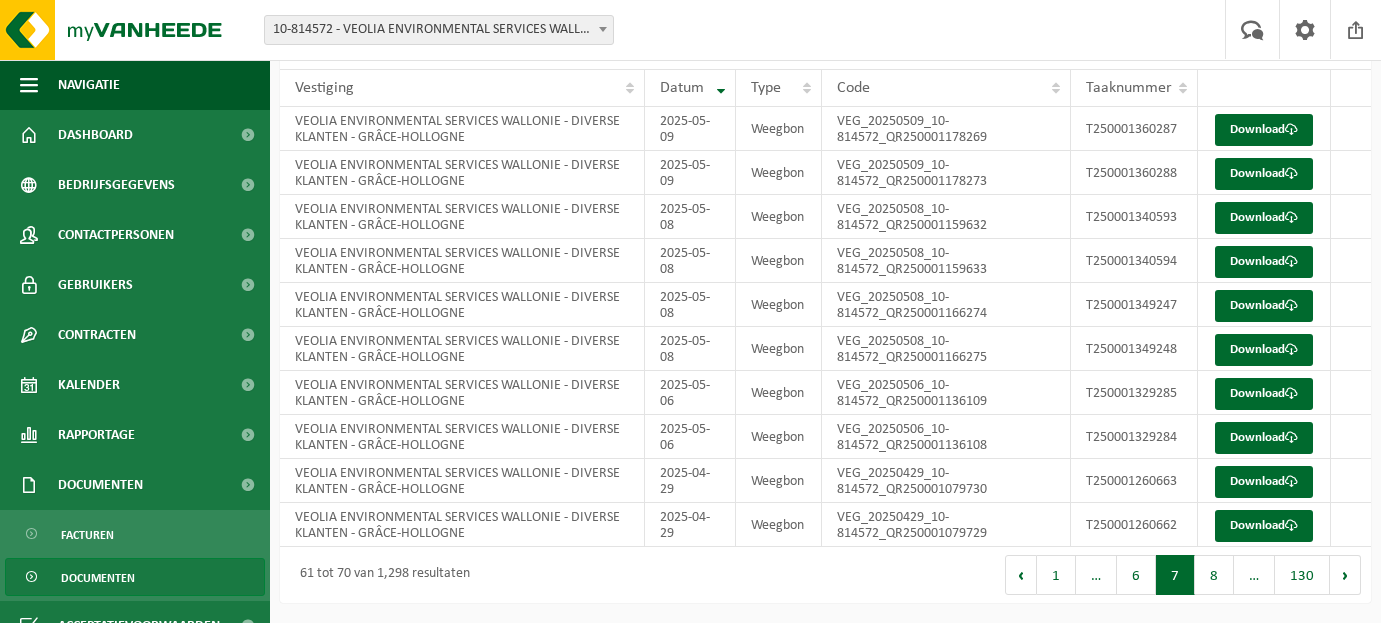 click on "Volgende" at bounding box center [1345, 575] 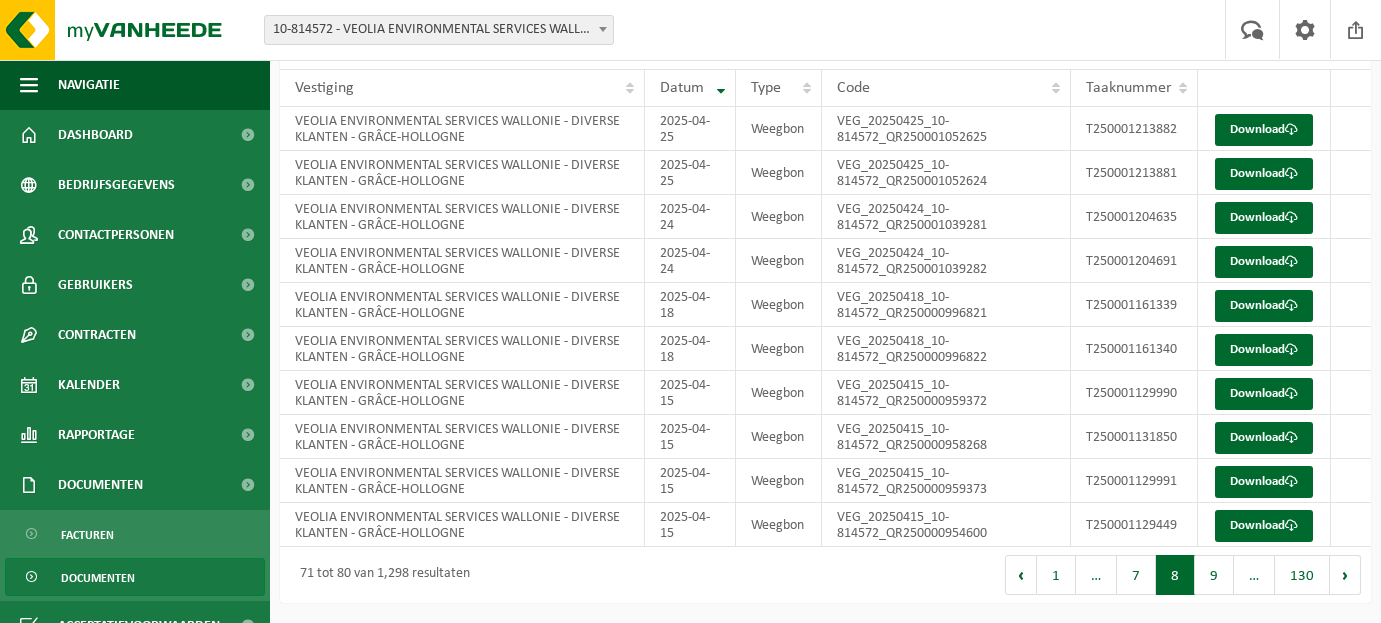 click on "Volgende" at bounding box center (1345, 575) 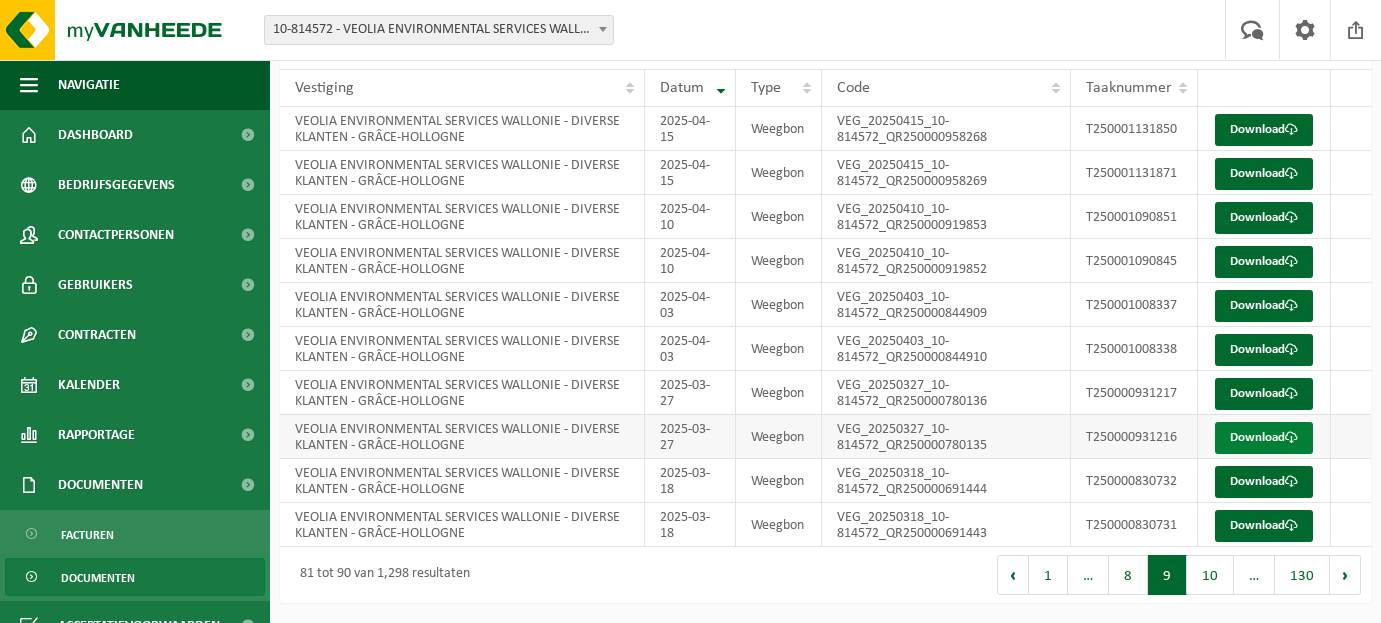 click on "Download" at bounding box center [1264, 438] 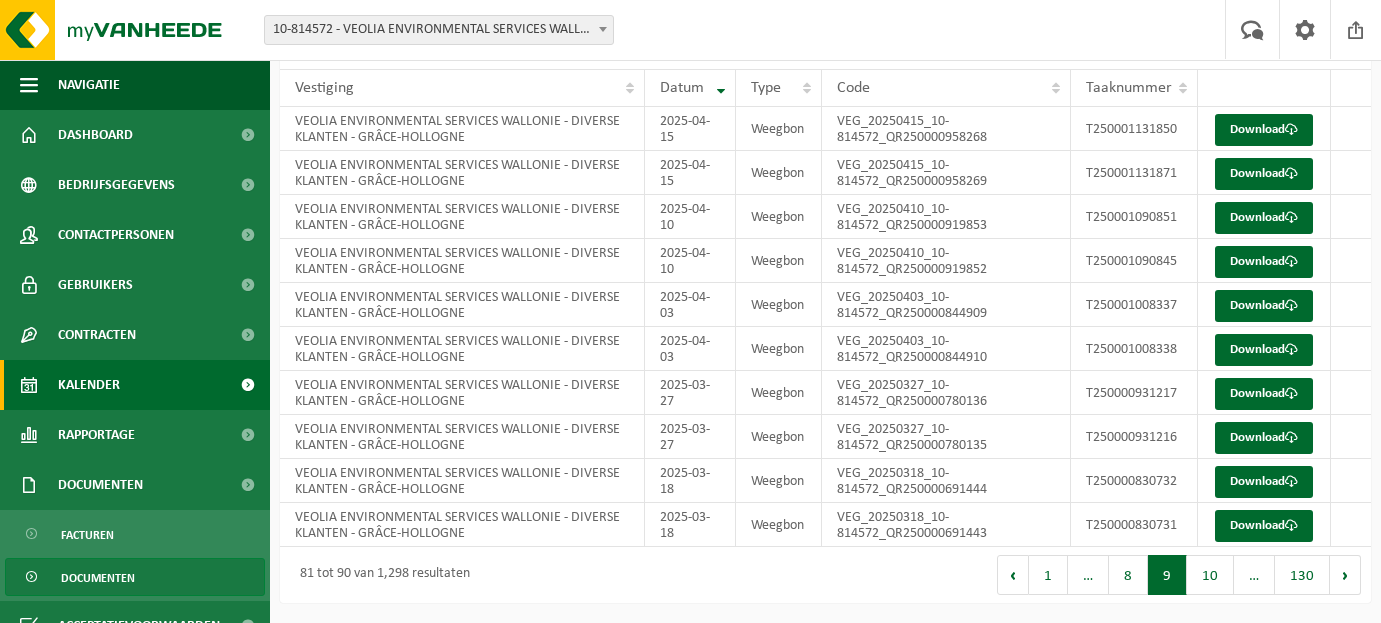 click on "Kalender" at bounding box center (89, 385) 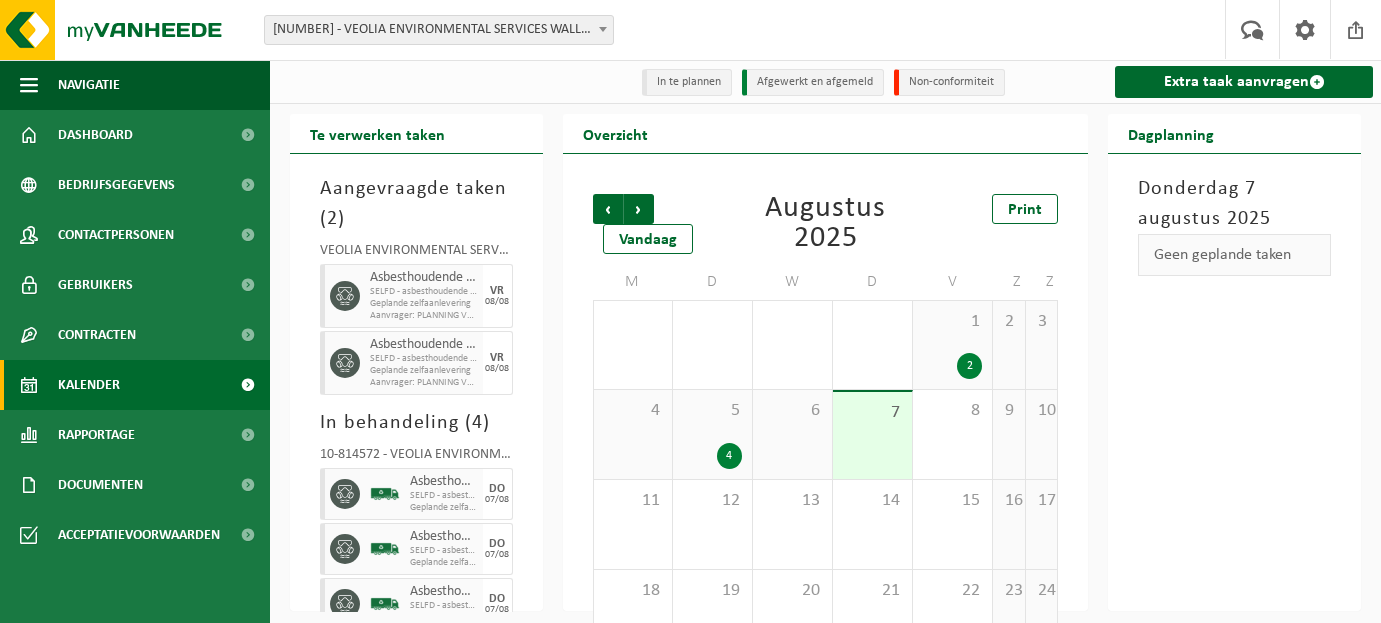 scroll, scrollTop: 0, scrollLeft: 0, axis: both 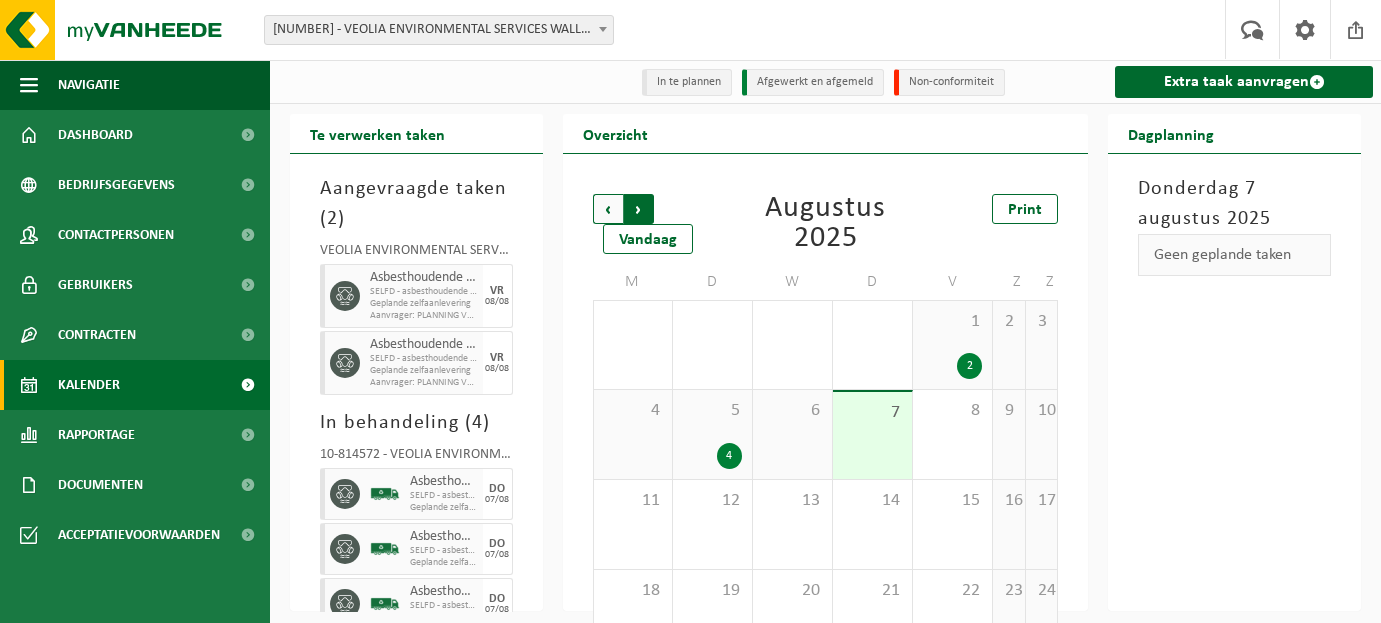 click on "Vorige" at bounding box center (608, 209) 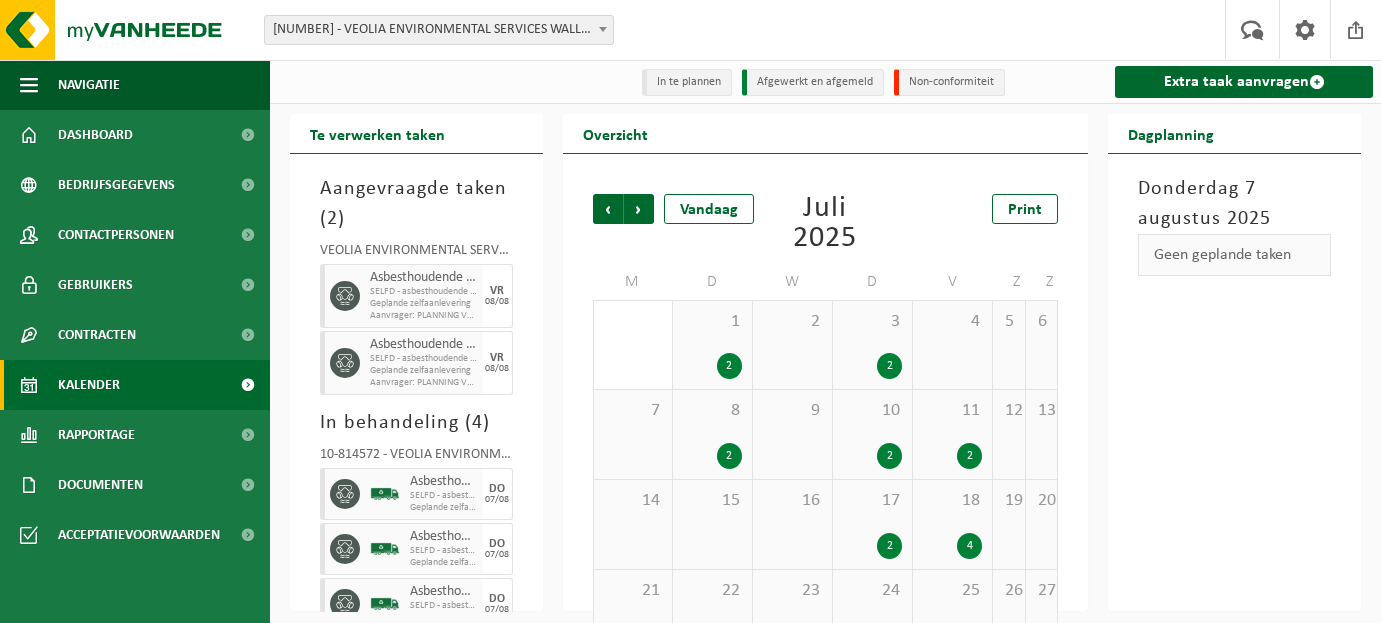 click on "Vorige" at bounding box center (608, 209) 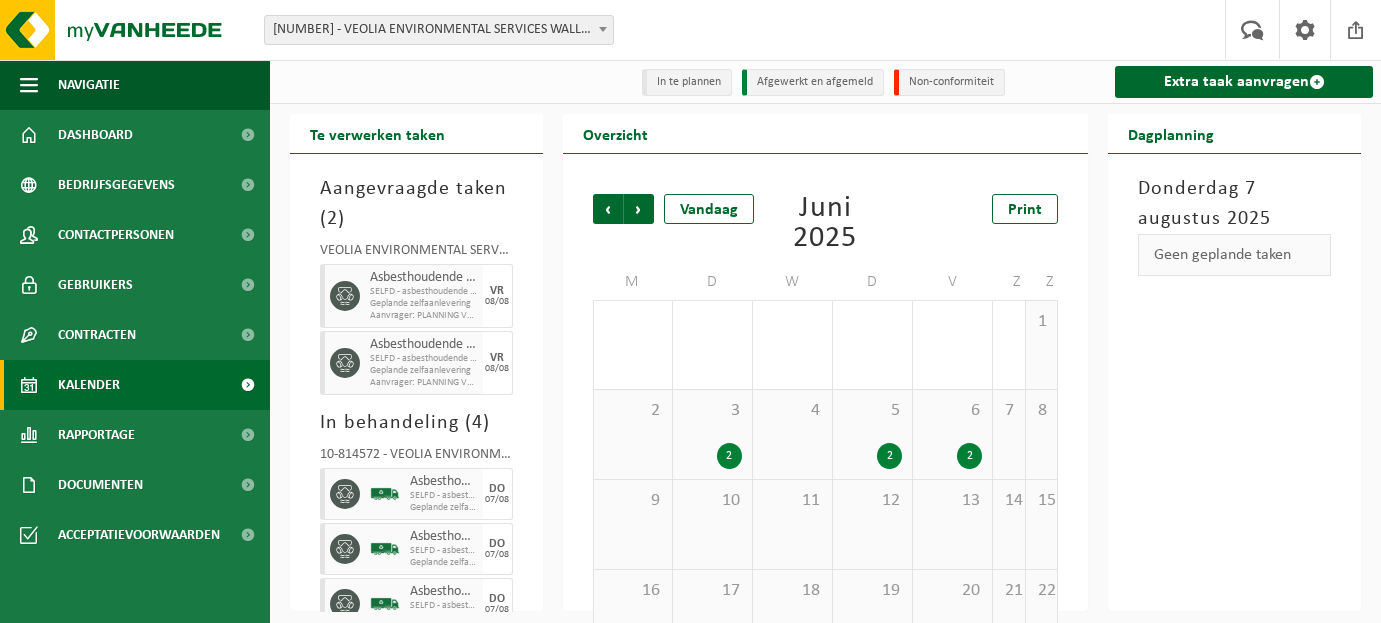 click on "Vorige" at bounding box center [608, 209] 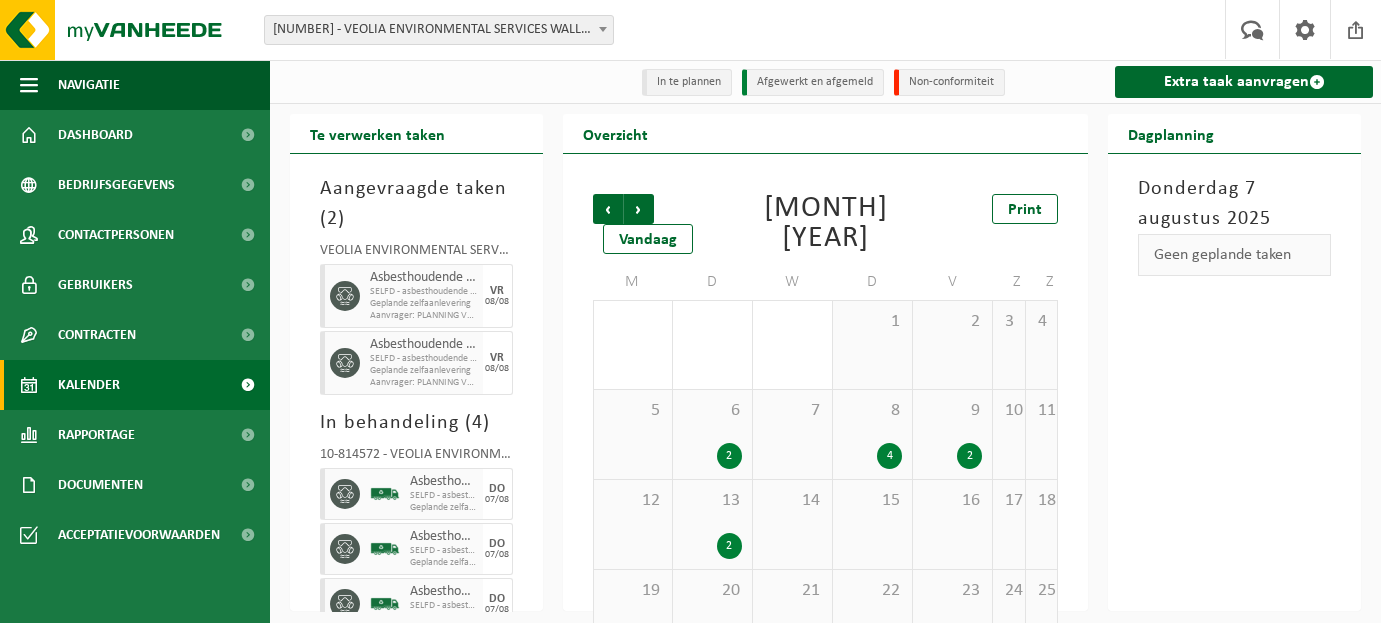 click on "Vorige" at bounding box center (608, 209) 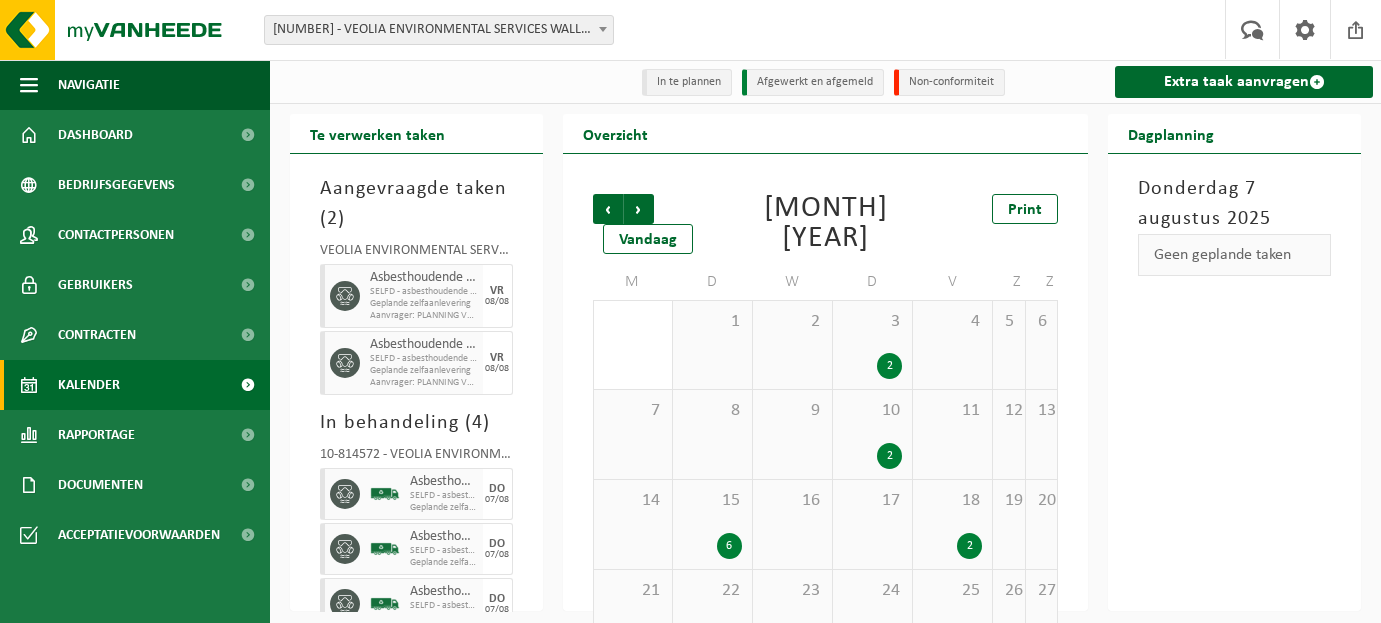 click on "Vorige" at bounding box center (608, 209) 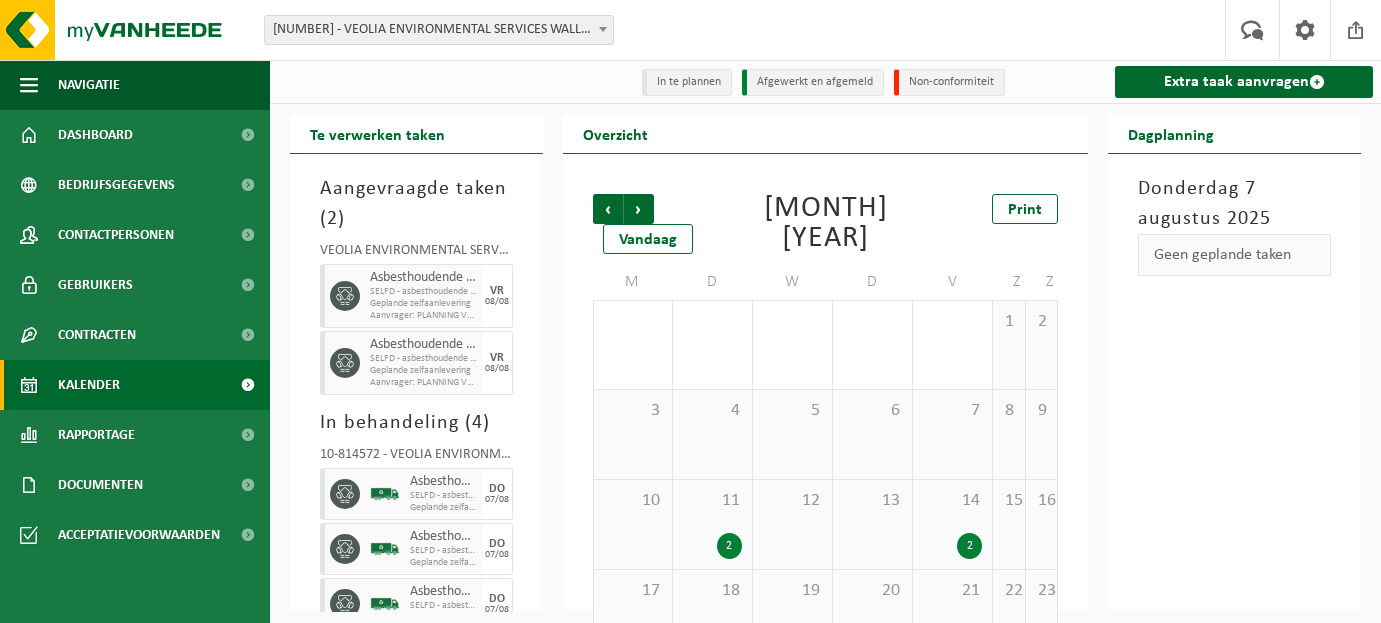 click on "Vorige" at bounding box center [608, 209] 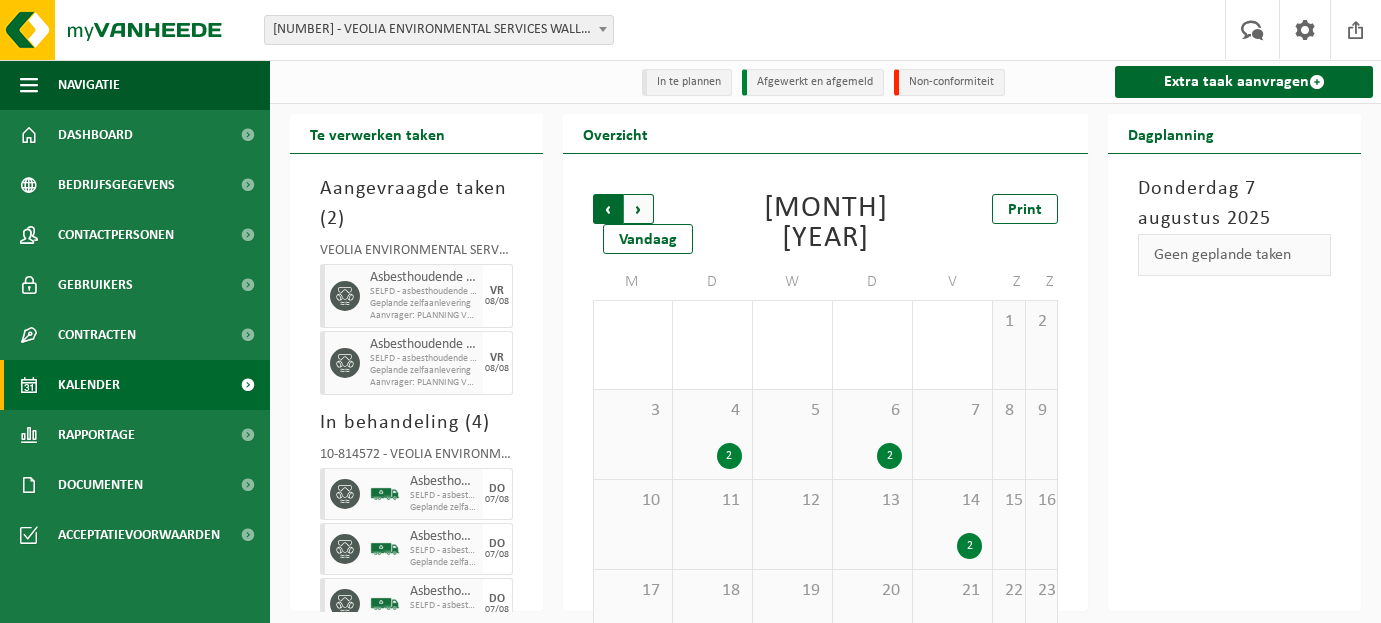 click on "Volgende" at bounding box center (639, 209) 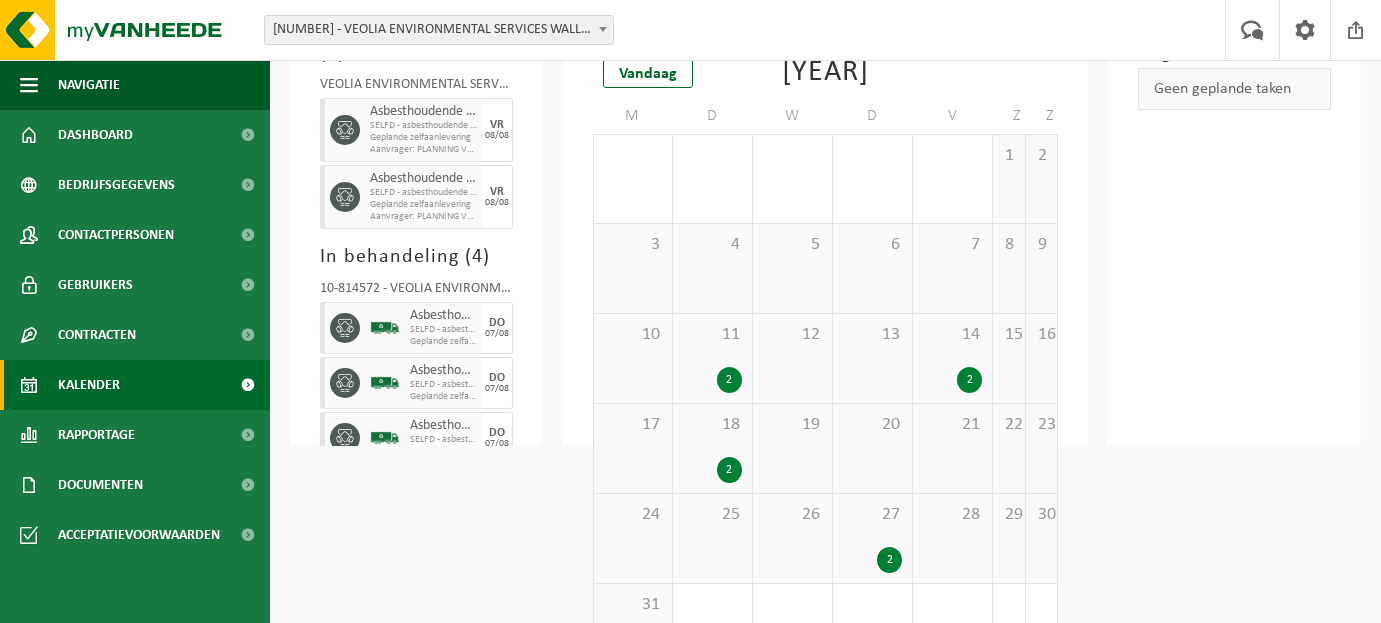 scroll, scrollTop: 167, scrollLeft: 0, axis: vertical 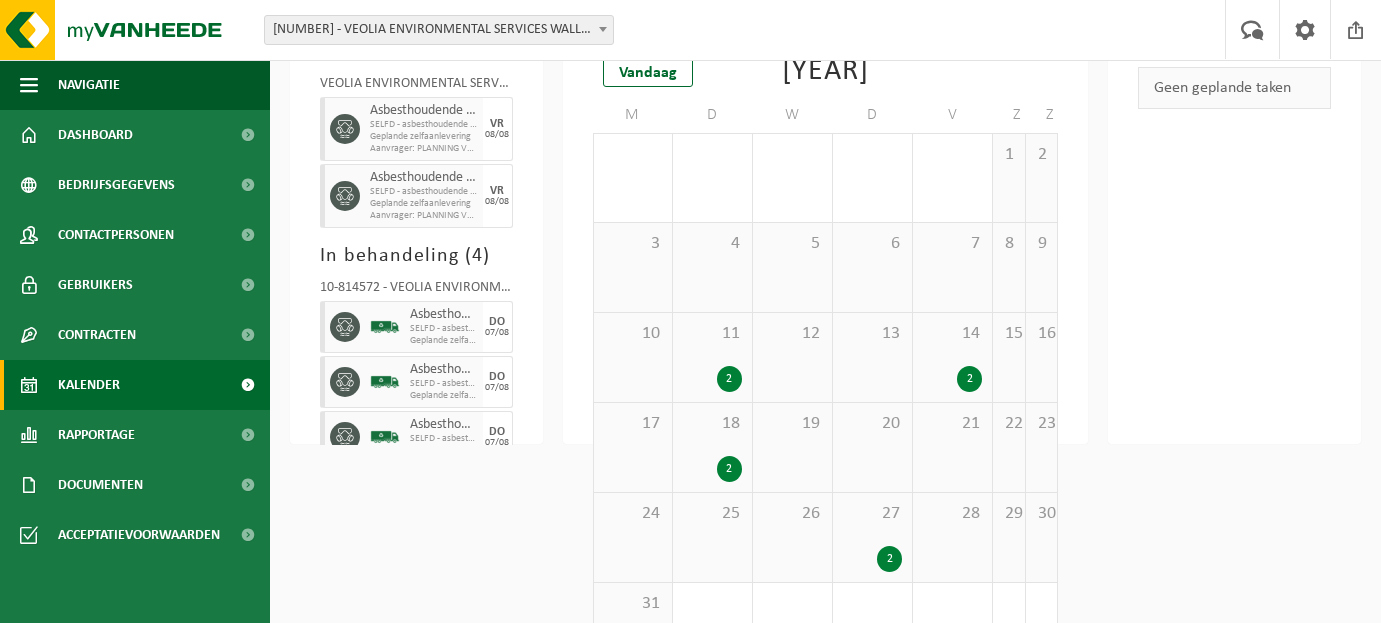 click on "[NUMBER] [NUMBER]" at bounding box center (872, 537) 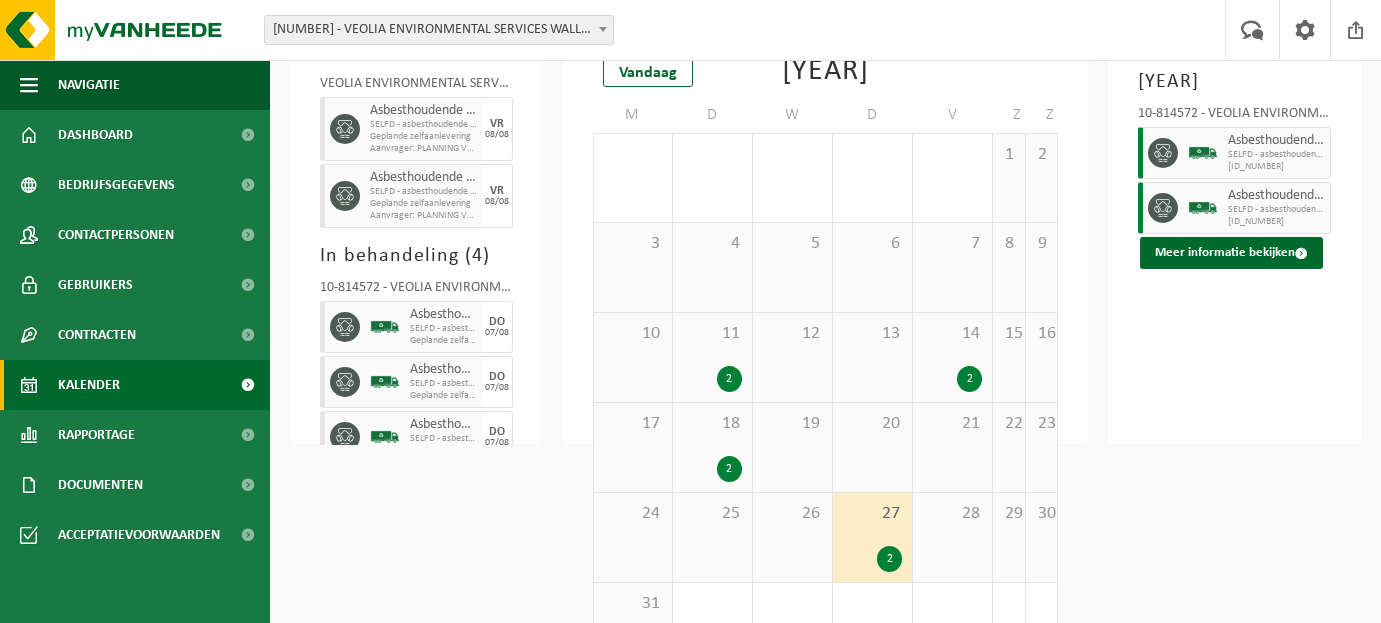 click on "2" at bounding box center [712, 469] 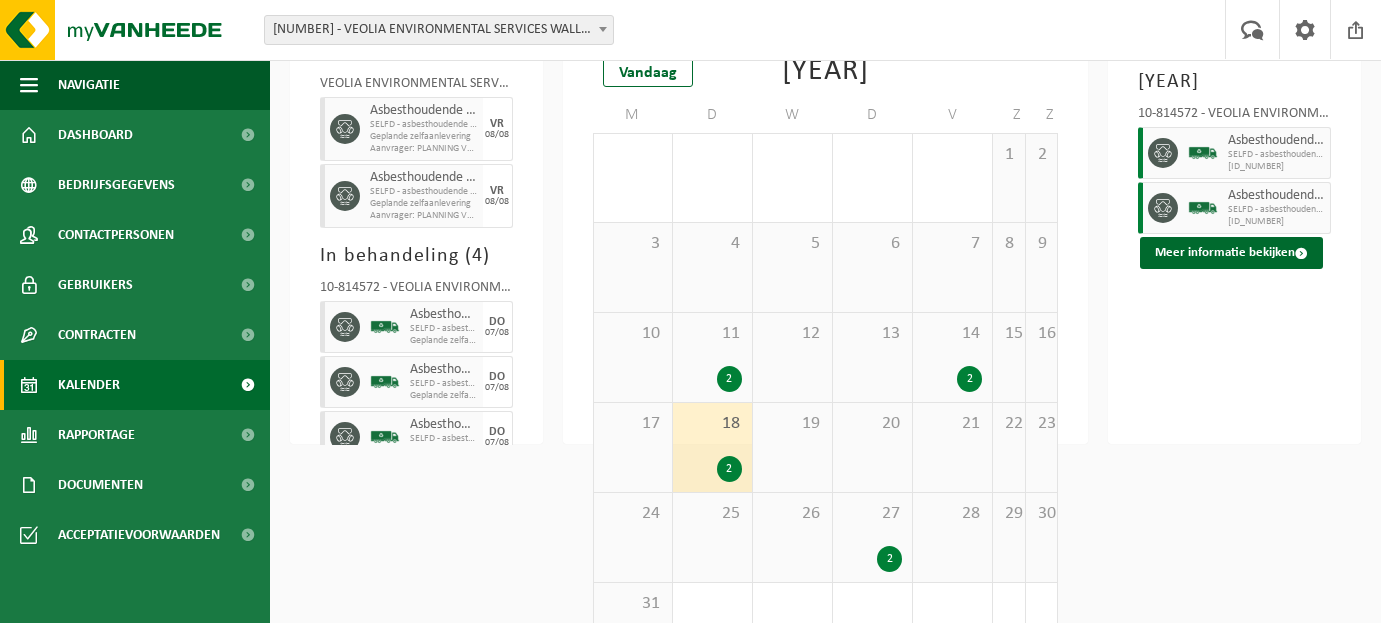 click on "18 2" at bounding box center [712, 447] 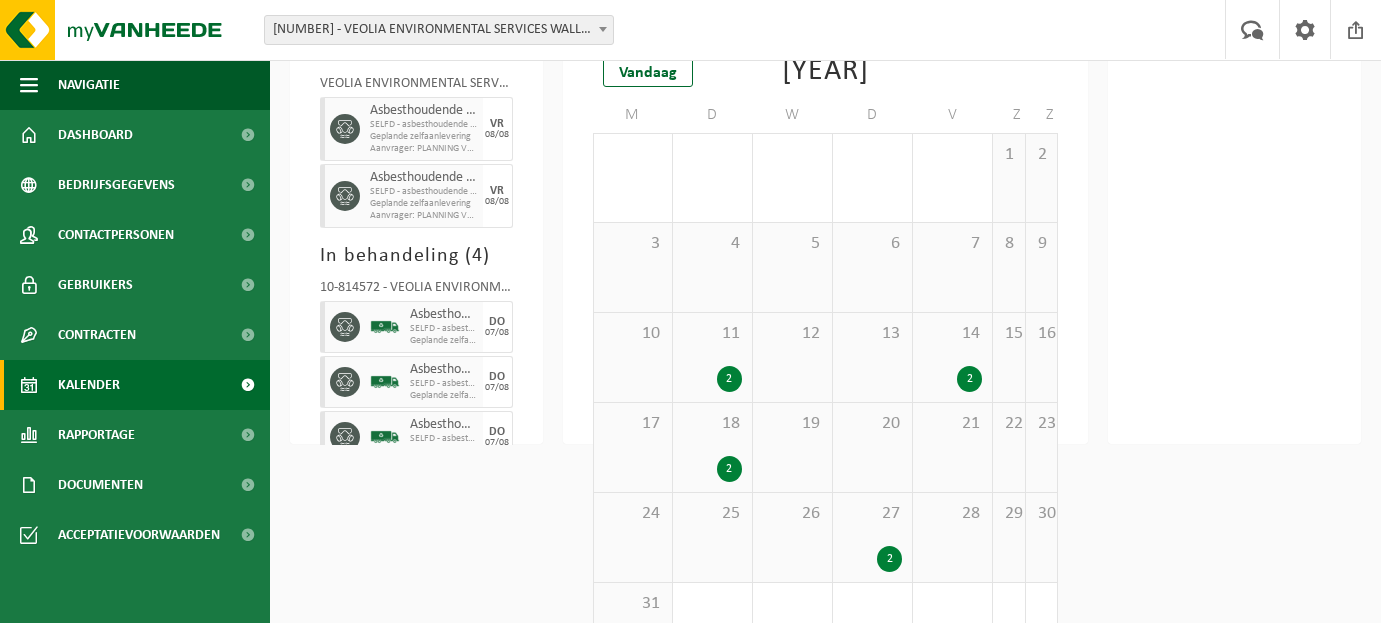 click on "18 2" at bounding box center (712, 447) 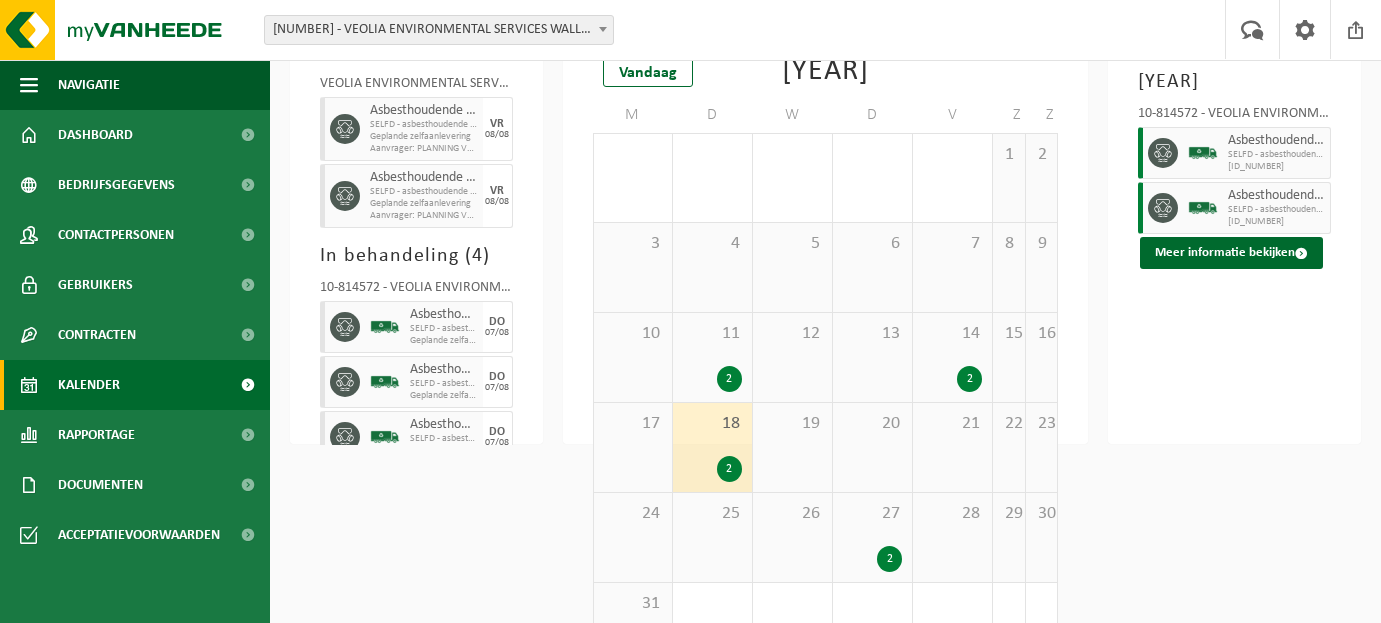 click on "2" at bounding box center (969, 379) 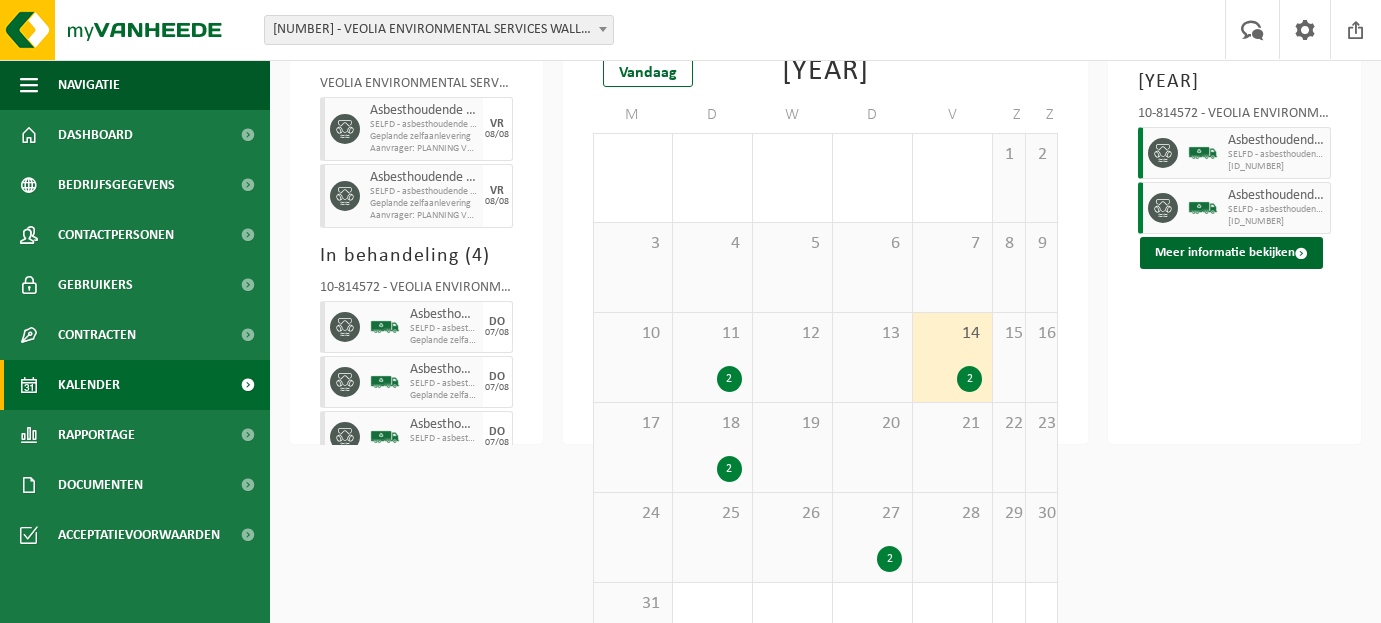 click on "2" at bounding box center [969, 379] 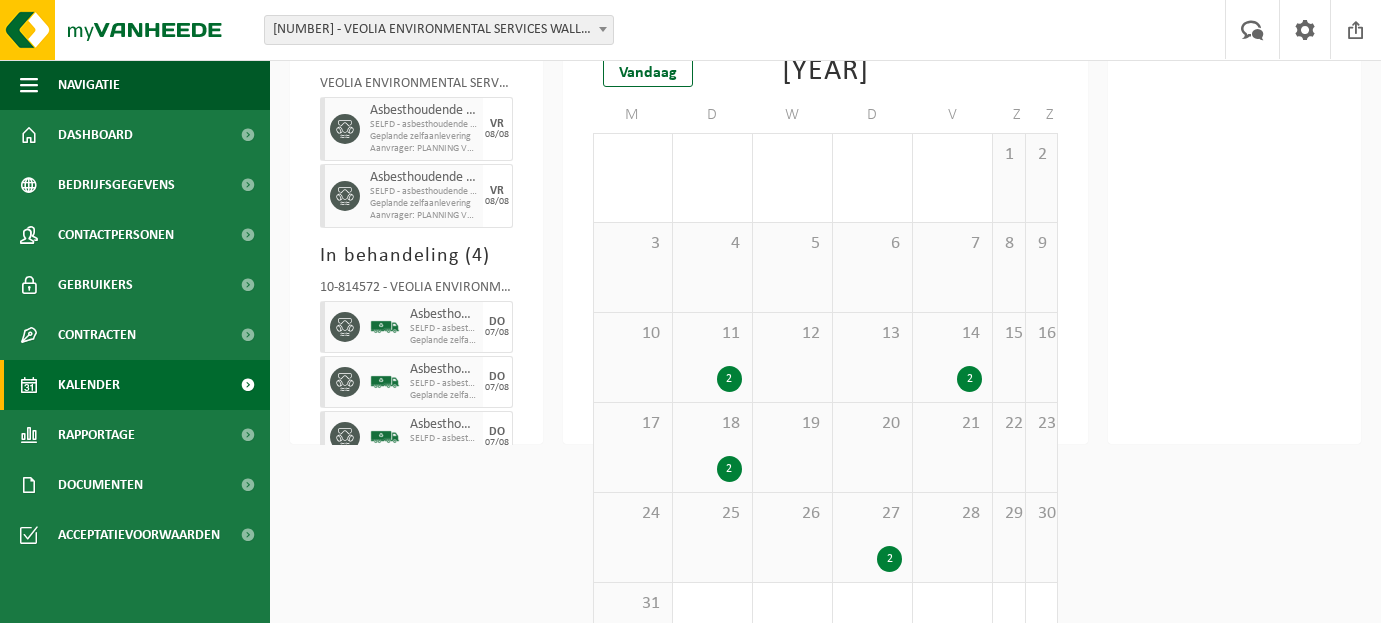 click on "[NUMBER] [NUMBER]" at bounding box center [952, 357] 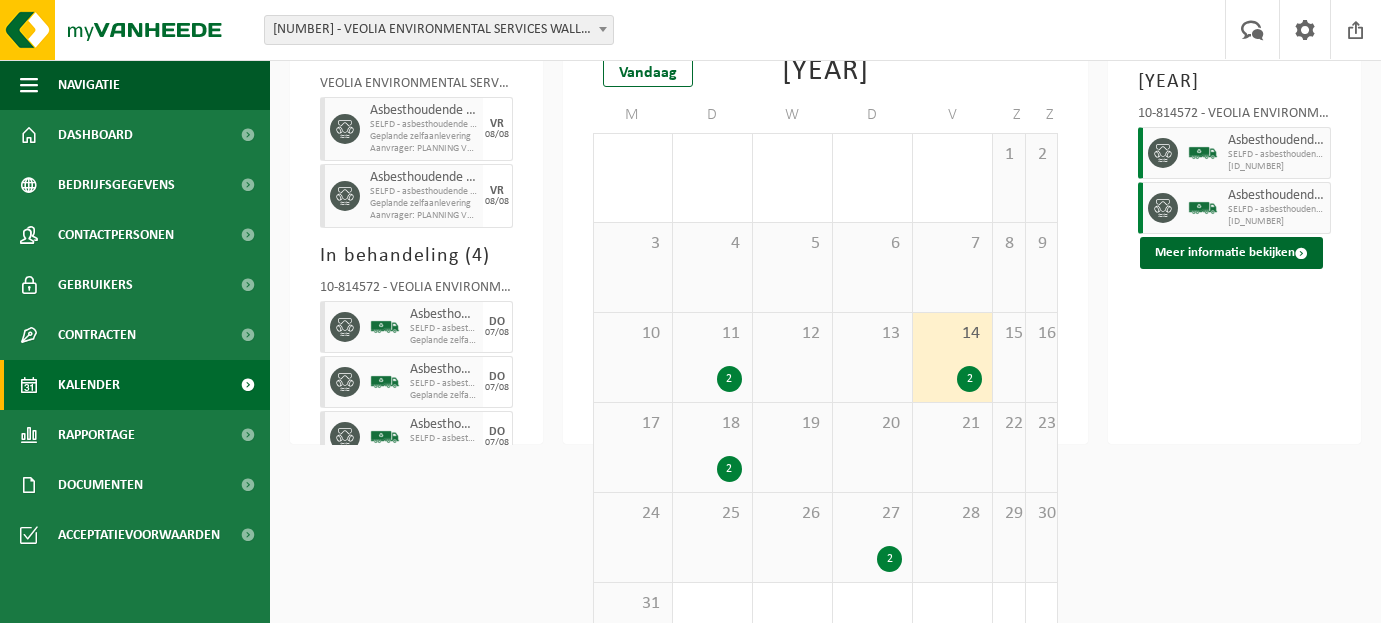 click on "[NUMBER] [NUMBER]" at bounding box center [712, 357] 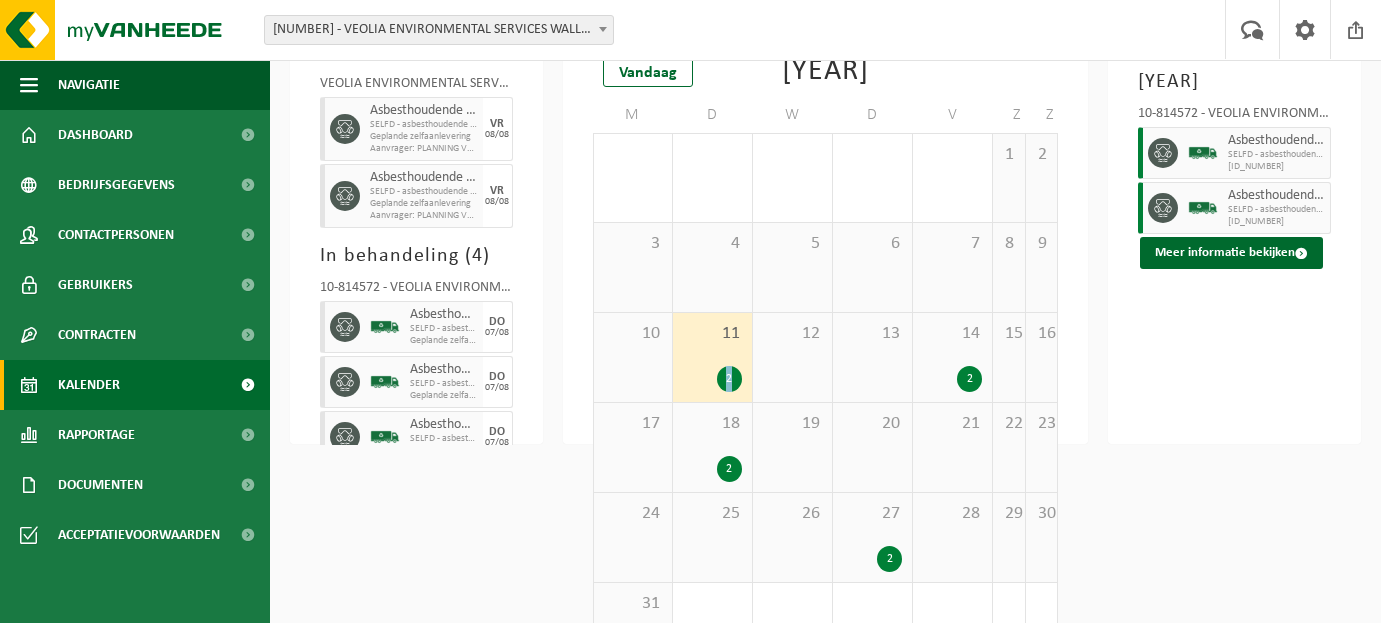 click on "[NUMBER] [NUMBER]" at bounding box center [712, 357] 